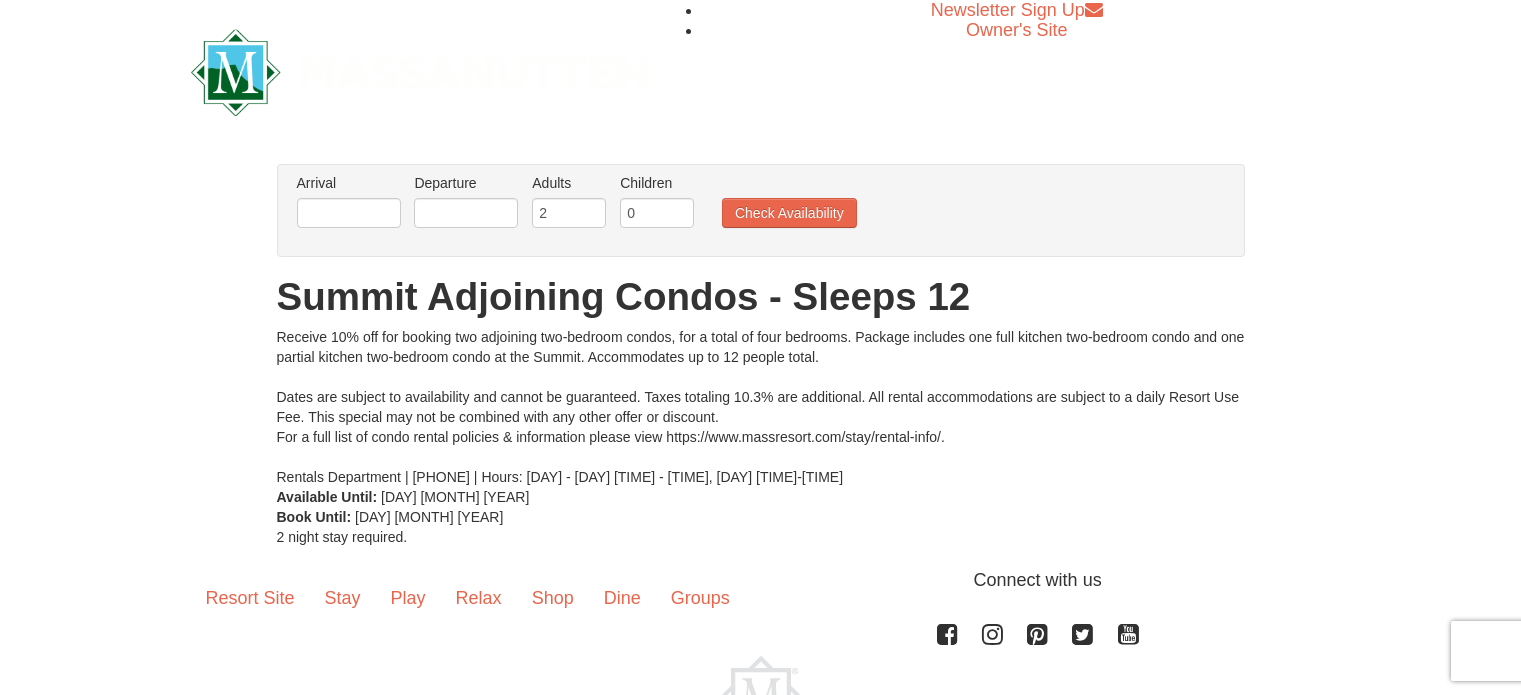 scroll, scrollTop: 0, scrollLeft: 0, axis: both 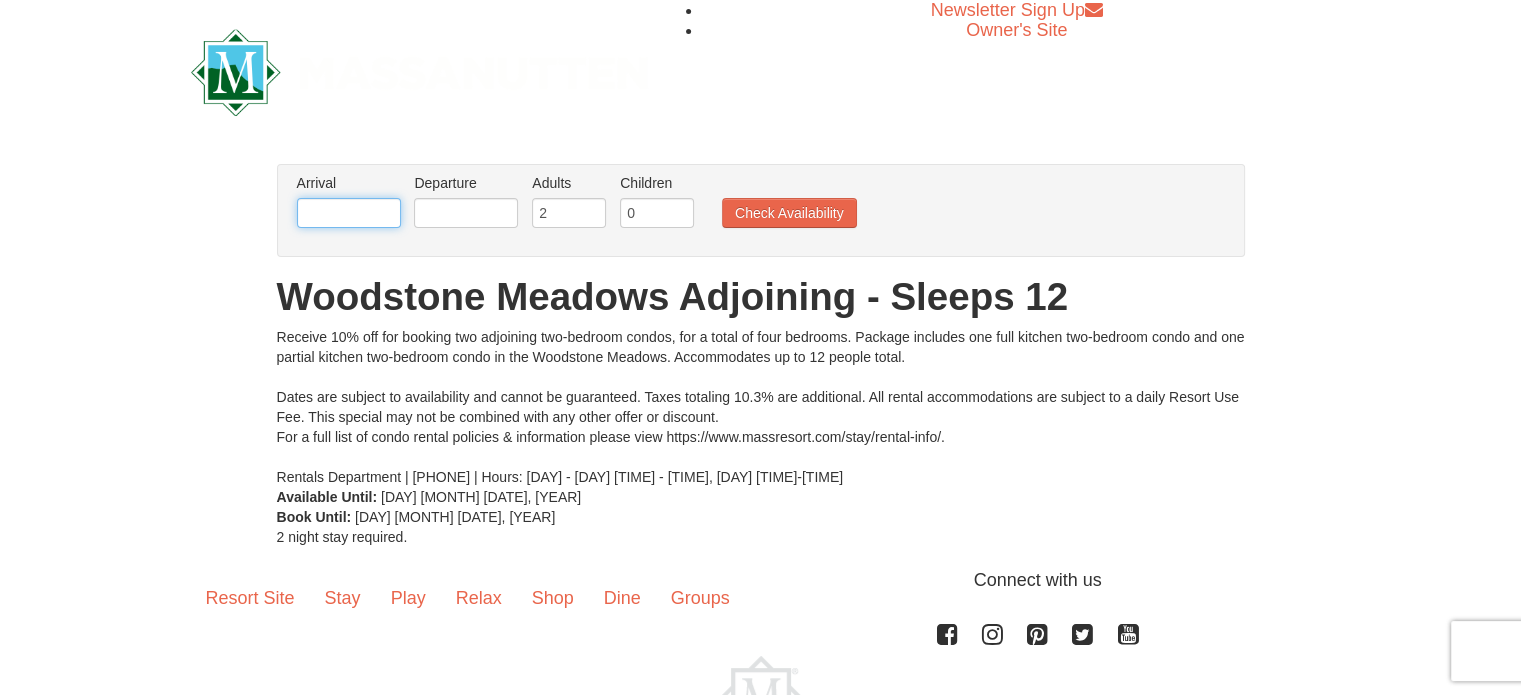 click at bounding box center [349, 213] 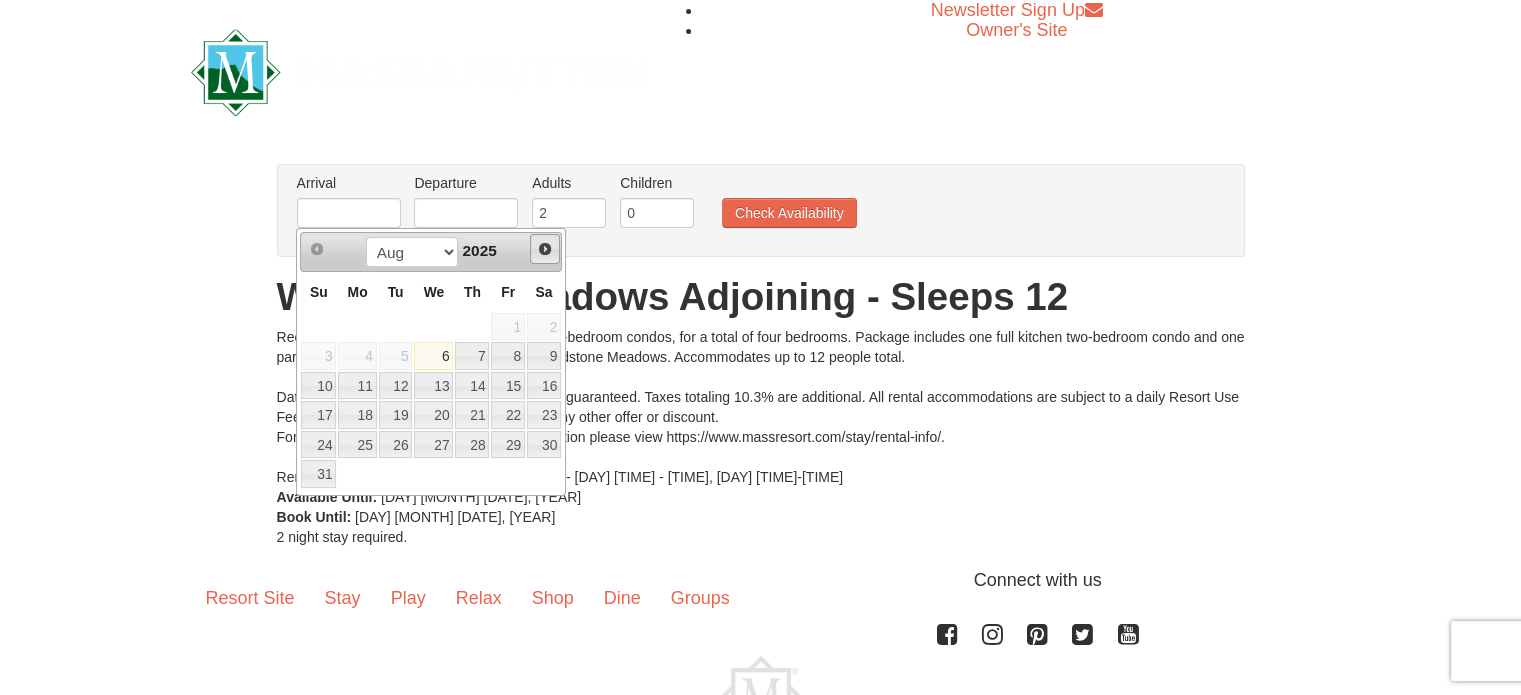 click on "Next" at bounding box center [545, 249] 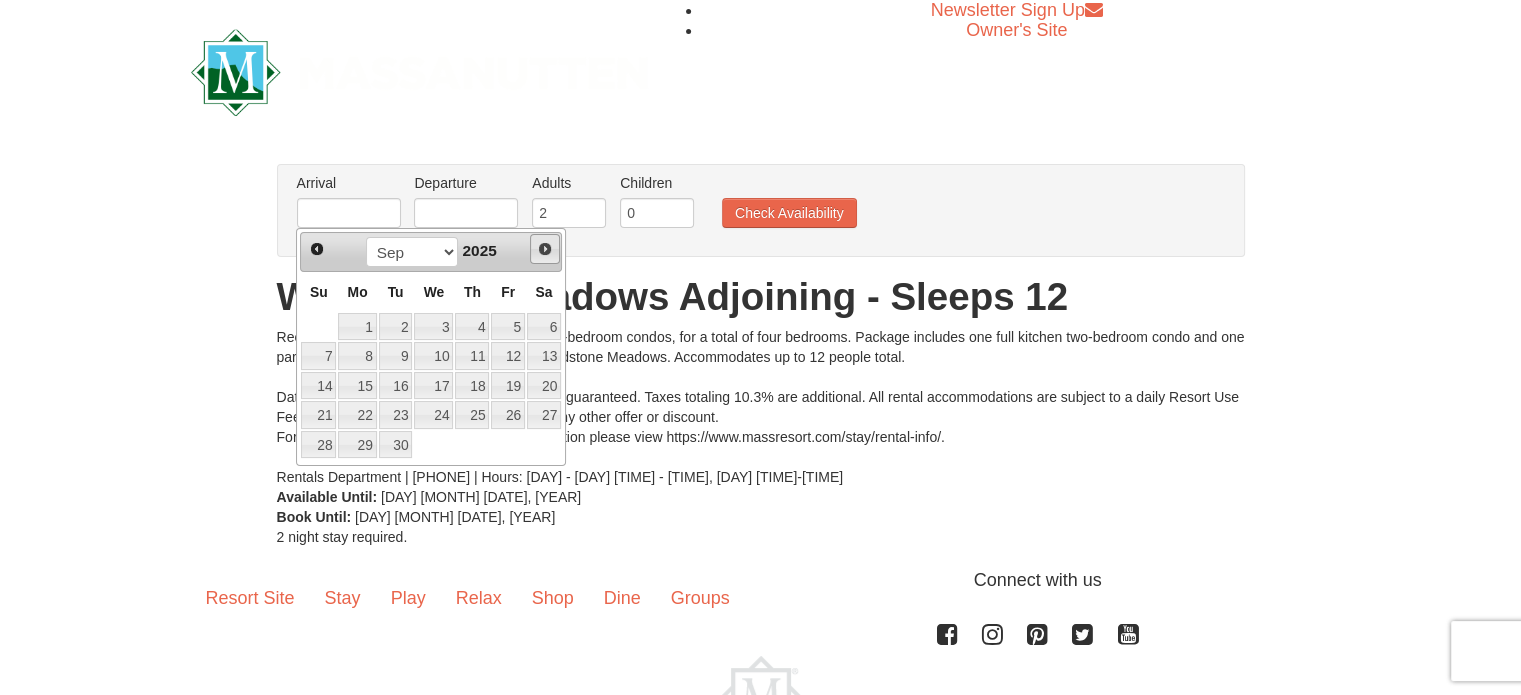 click on "Next" at bounding box center [545, 249] 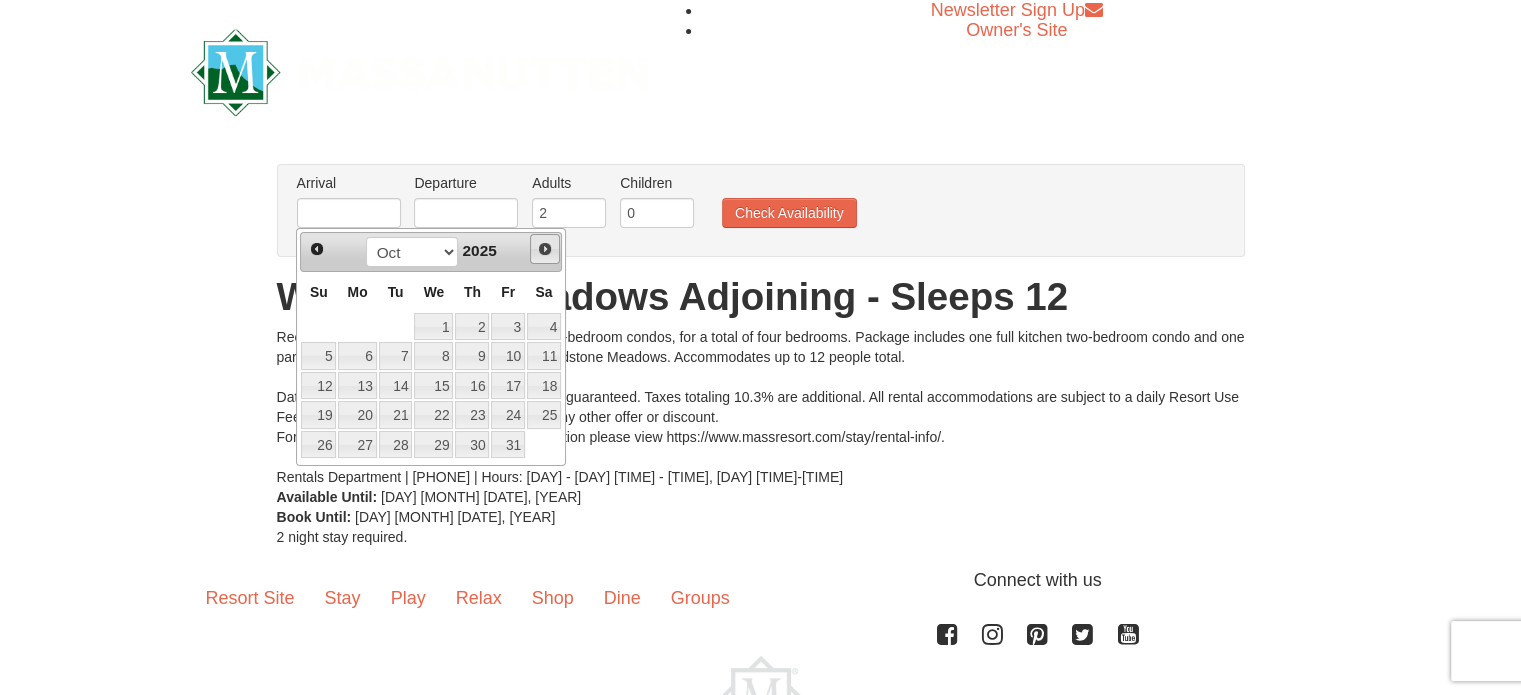 click on "Next" at bounding box center [545, 249] 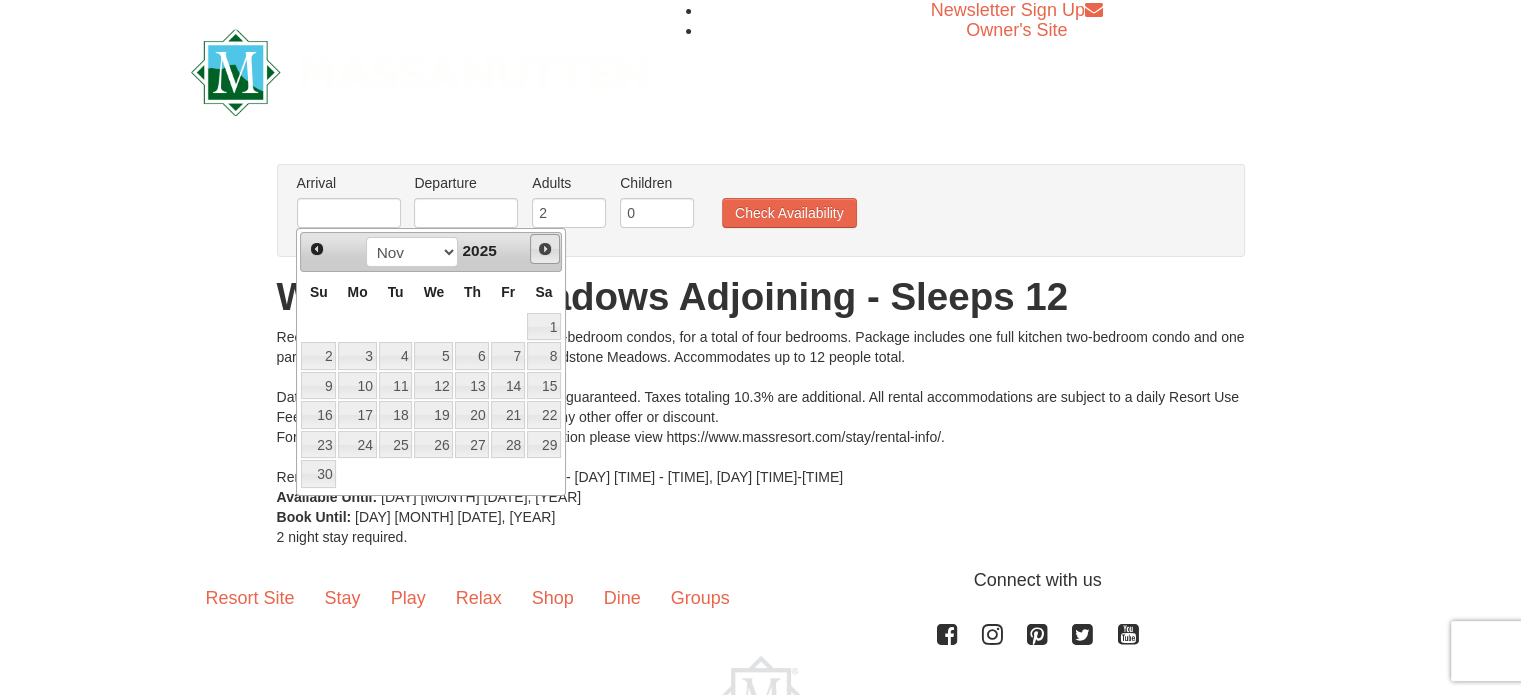 click on "Next" at bounding box center [545, 249] 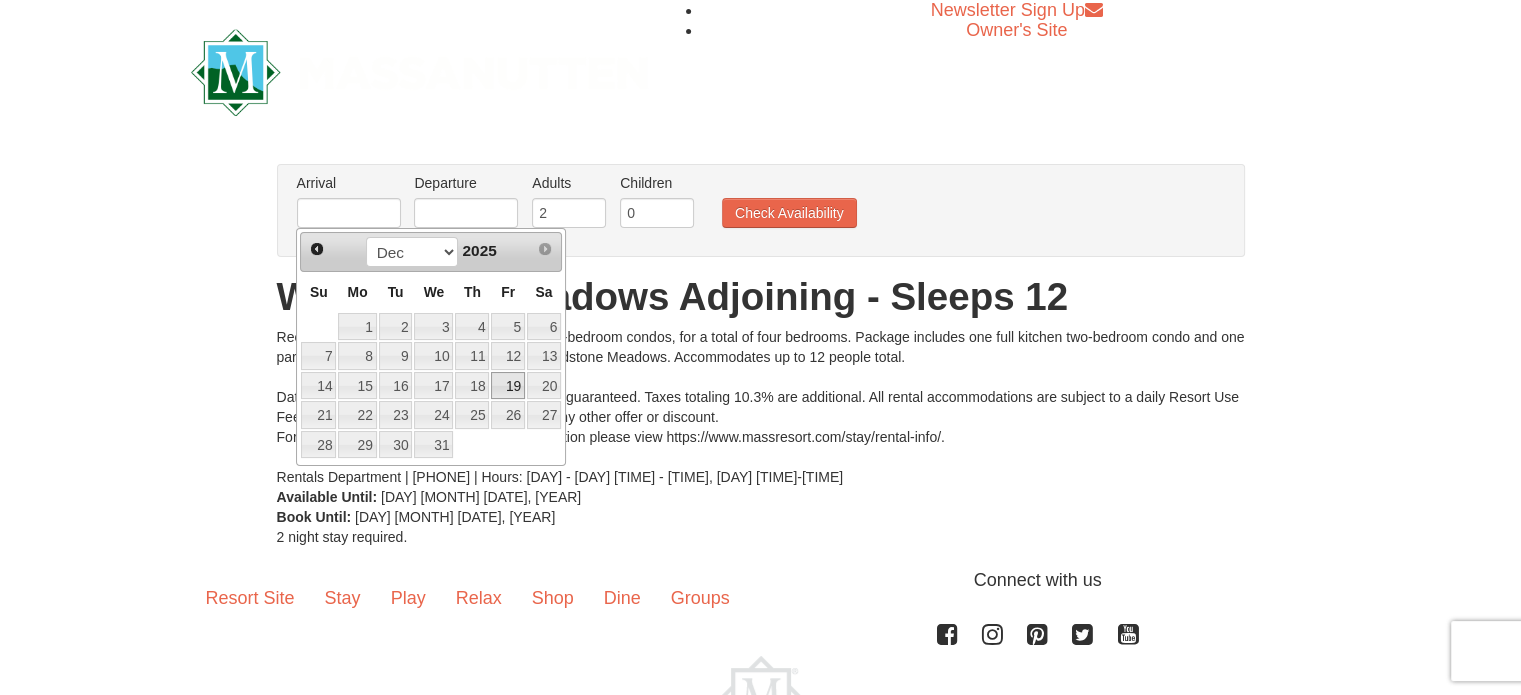 click on "19" at bounding box center [508, 386] 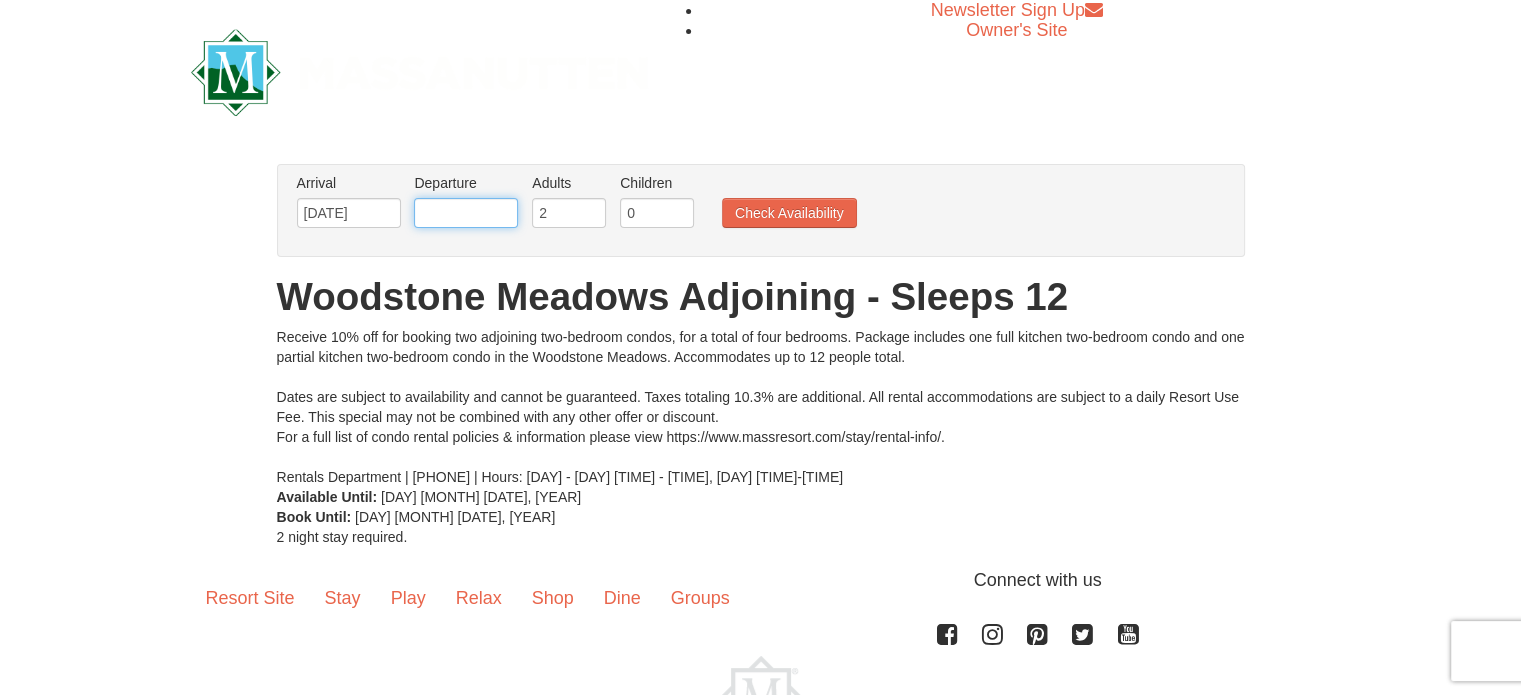 click at bounding box center [466, 213] 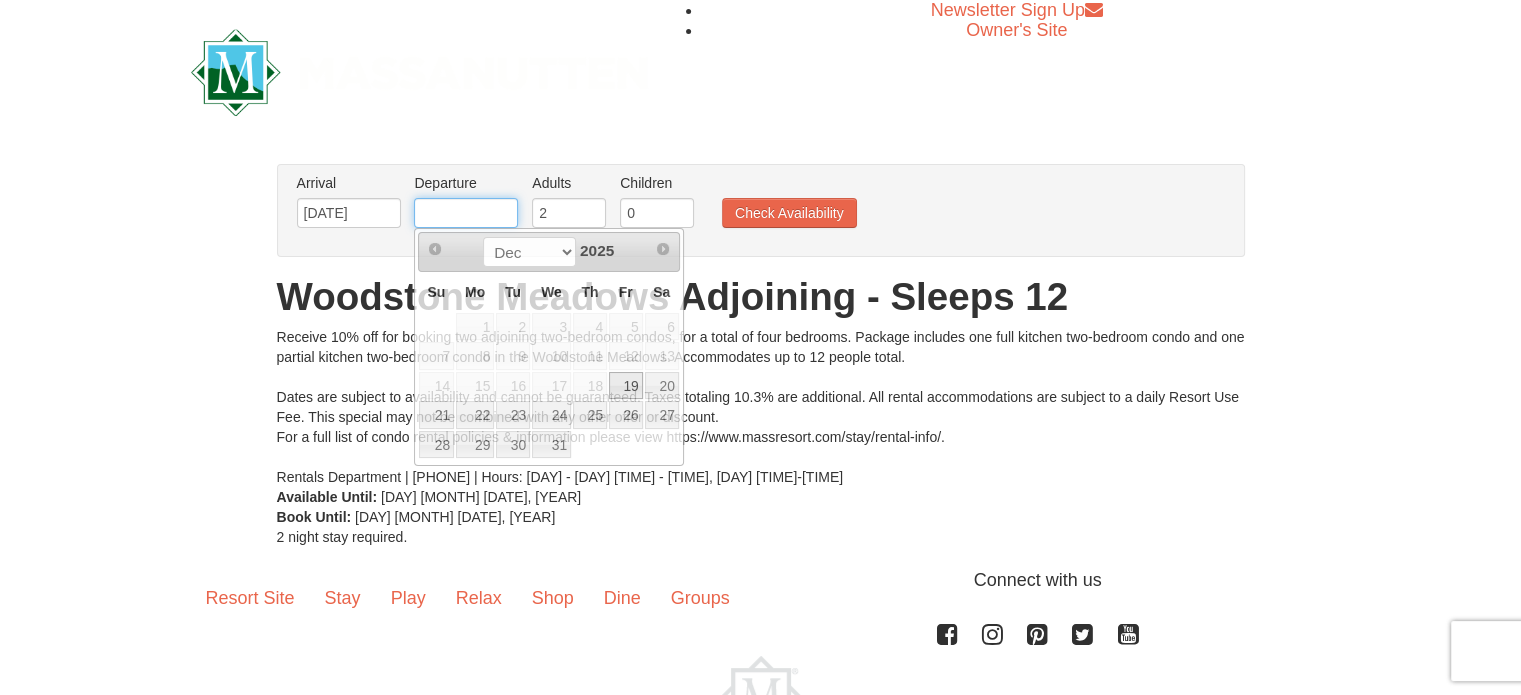 click at bounding box center [466, 213] 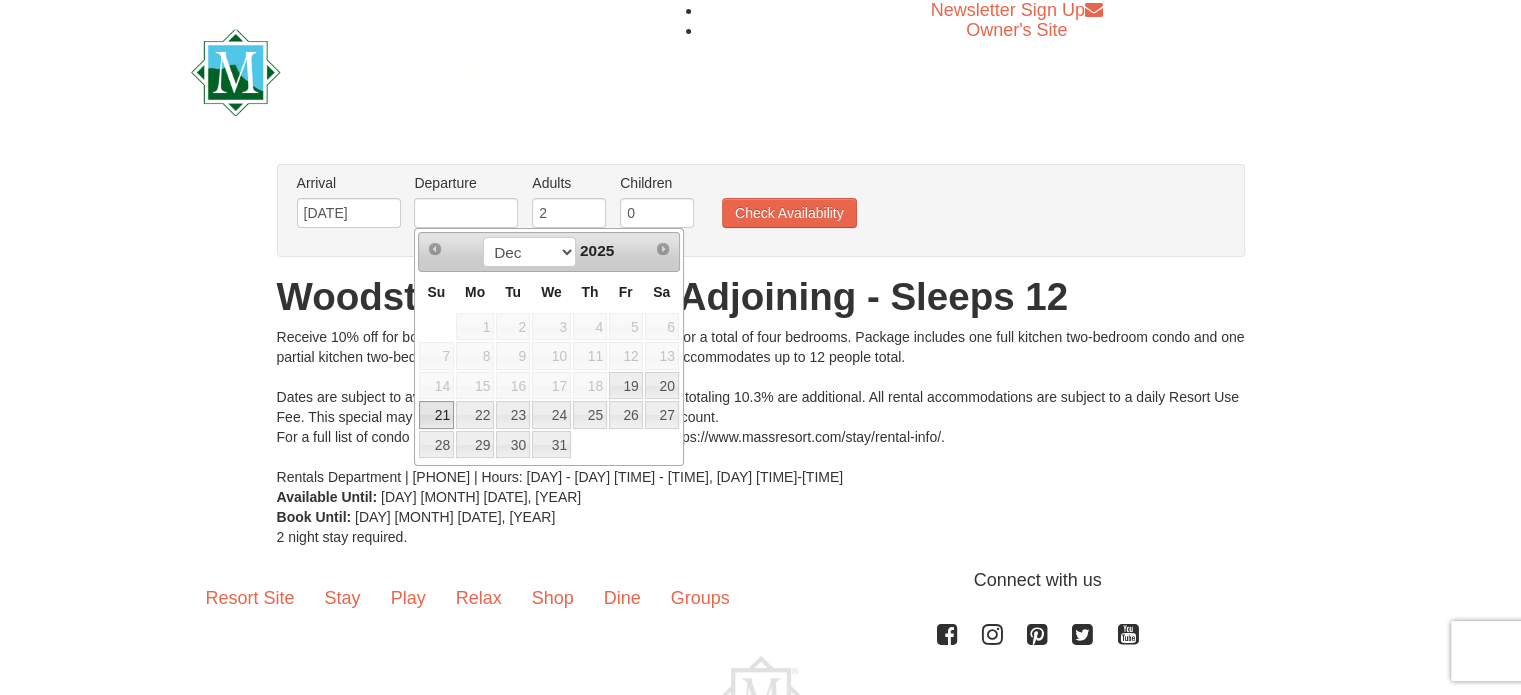 click on "21" at bounding box center (436, 415) 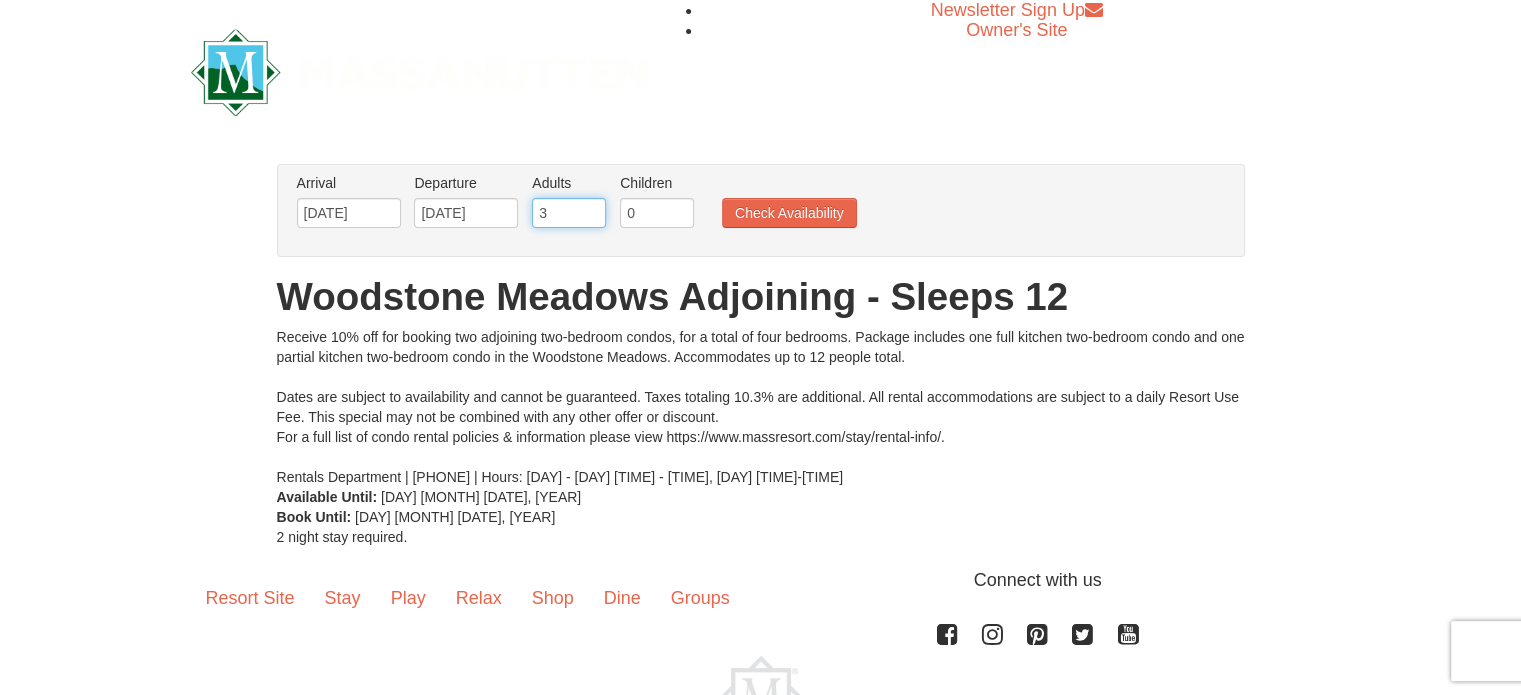 click on "3" at bounding box center (569, 213) 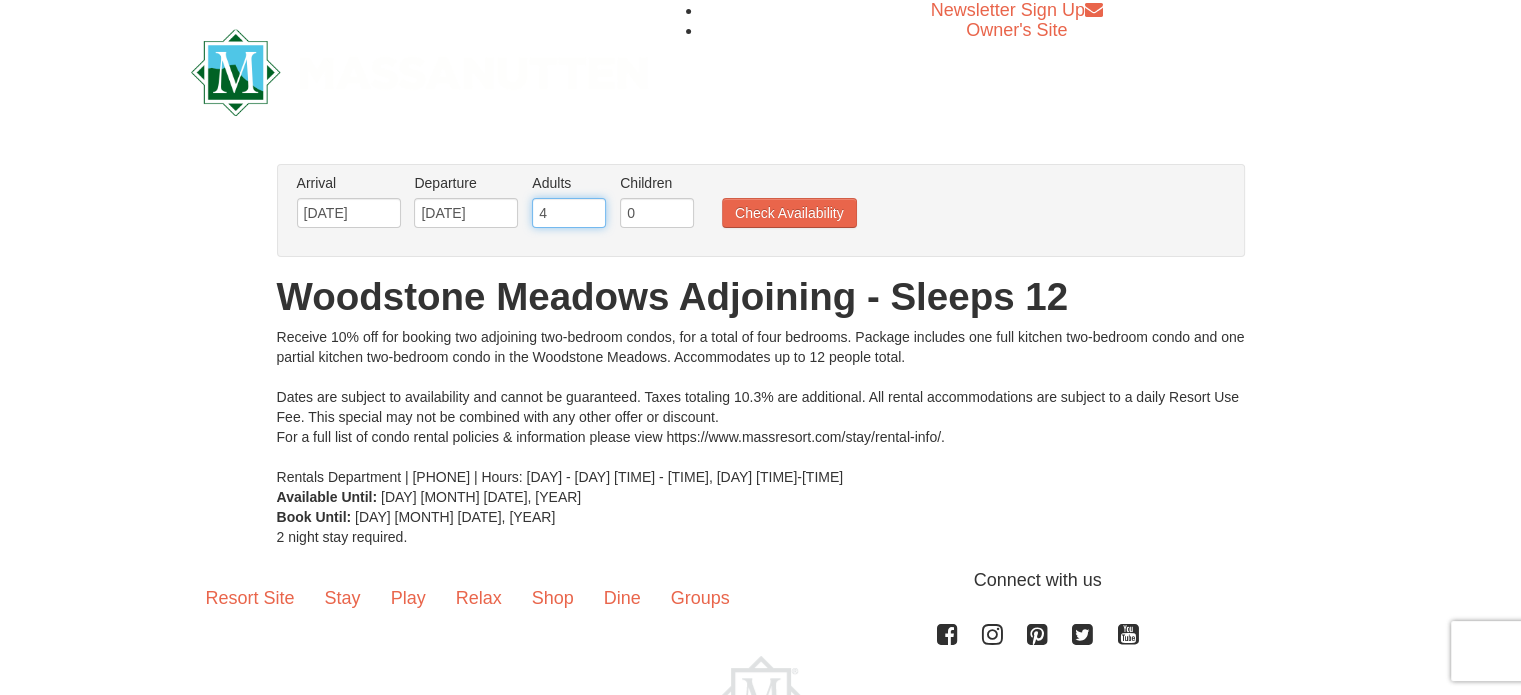 click on "4" at bounding box center (569, 213) 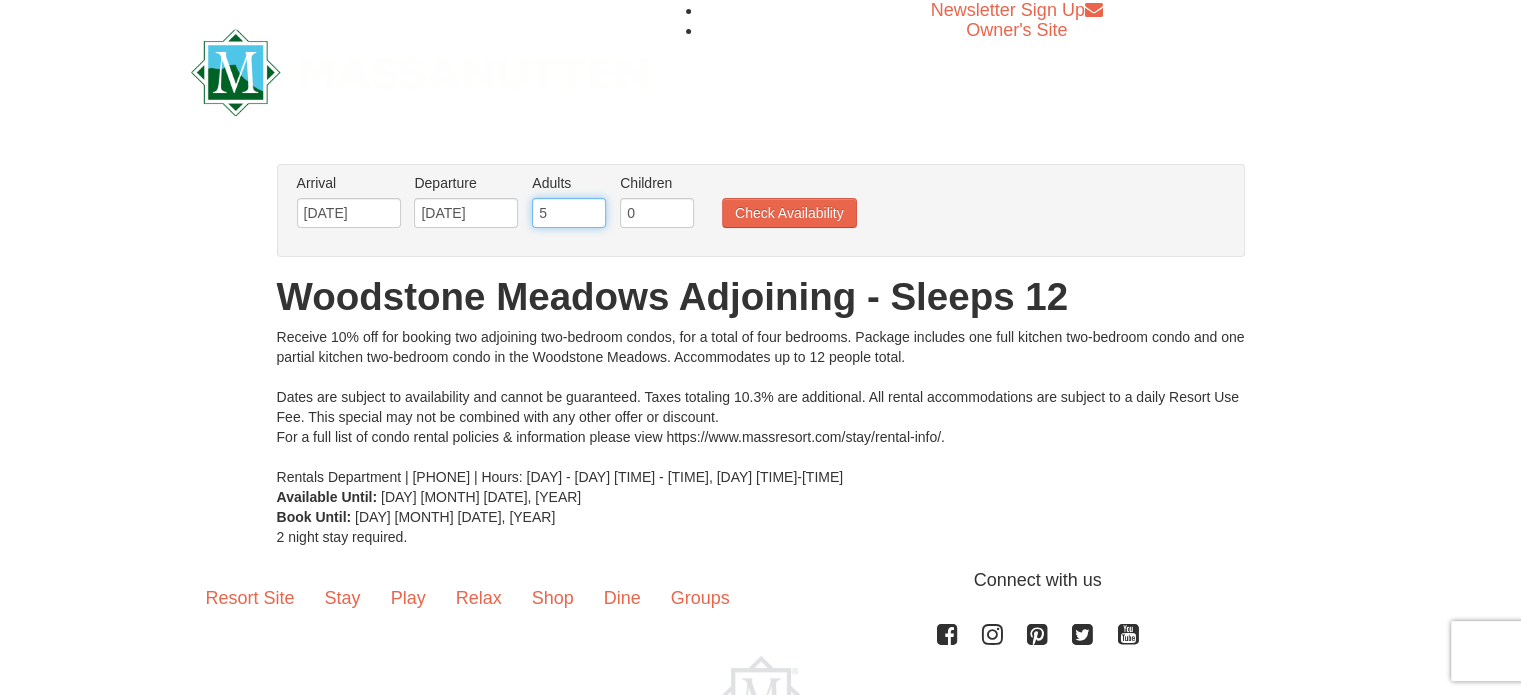 click on "5" at bounding box center [569, 213] 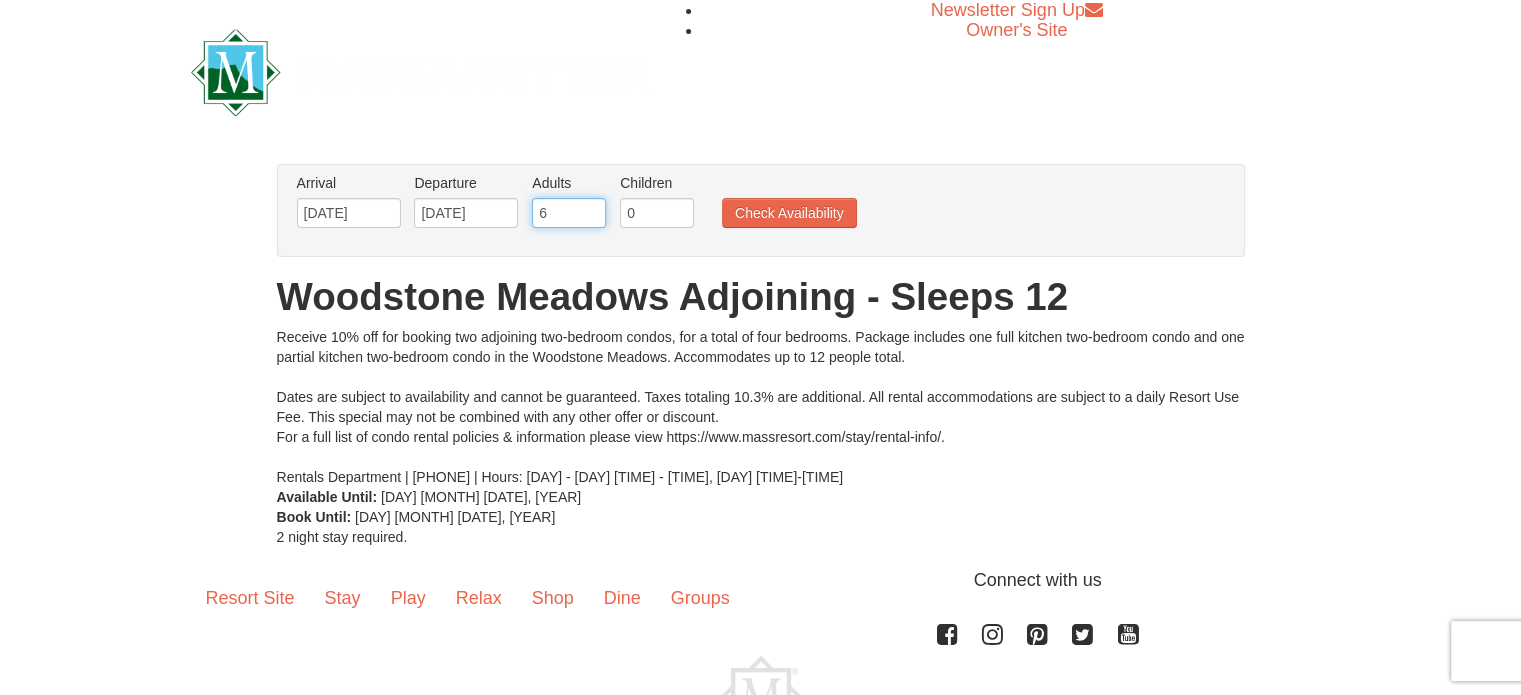 click on "6" at bounding box center [569, 213] 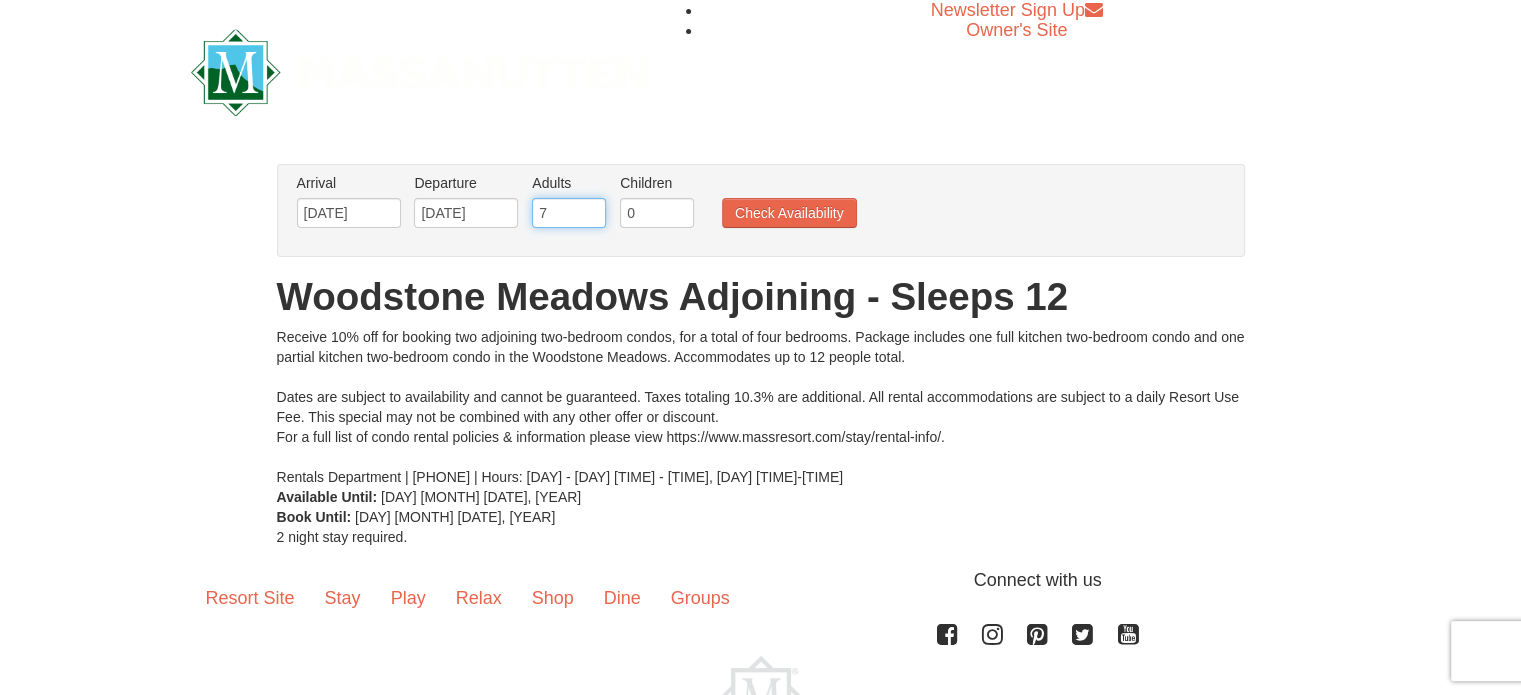 click on "7" at bounding box center (569, 213) 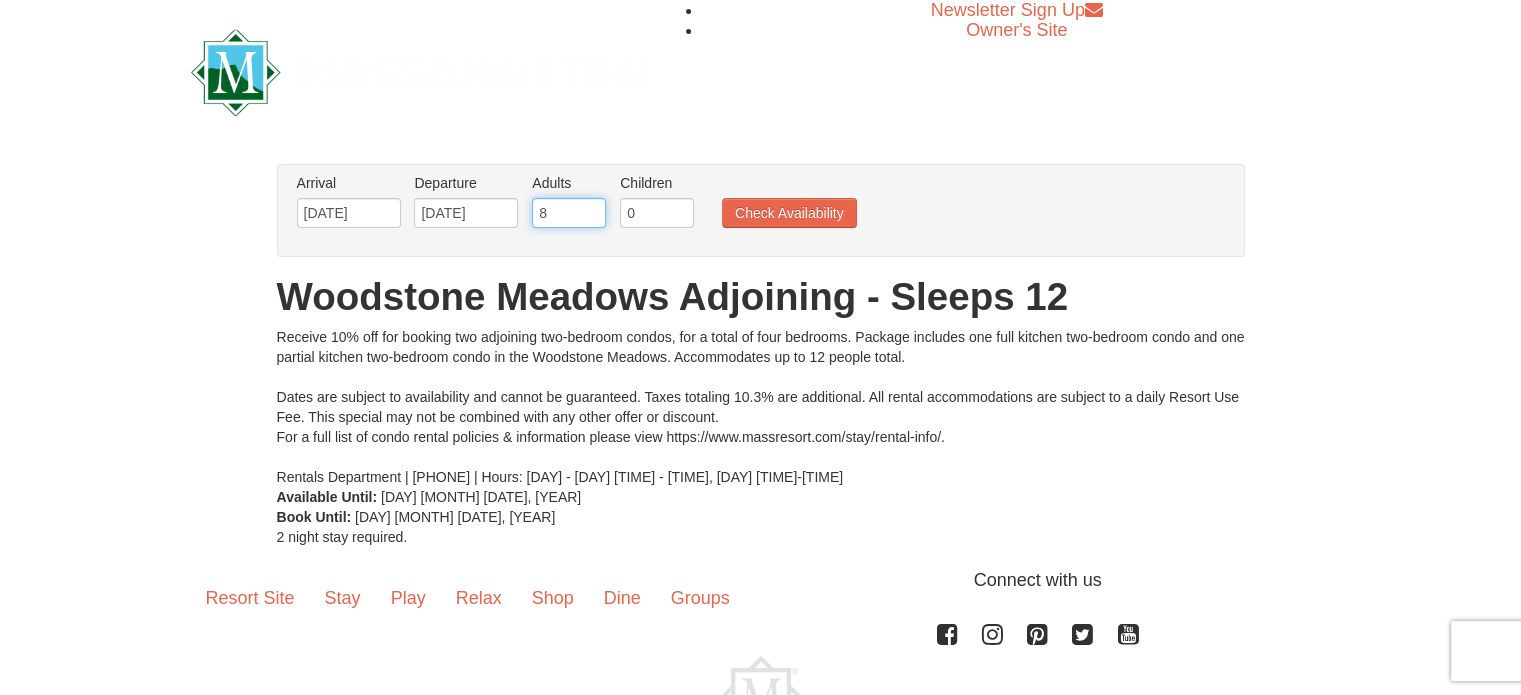 click on "8" at bounding box center [569, 213] 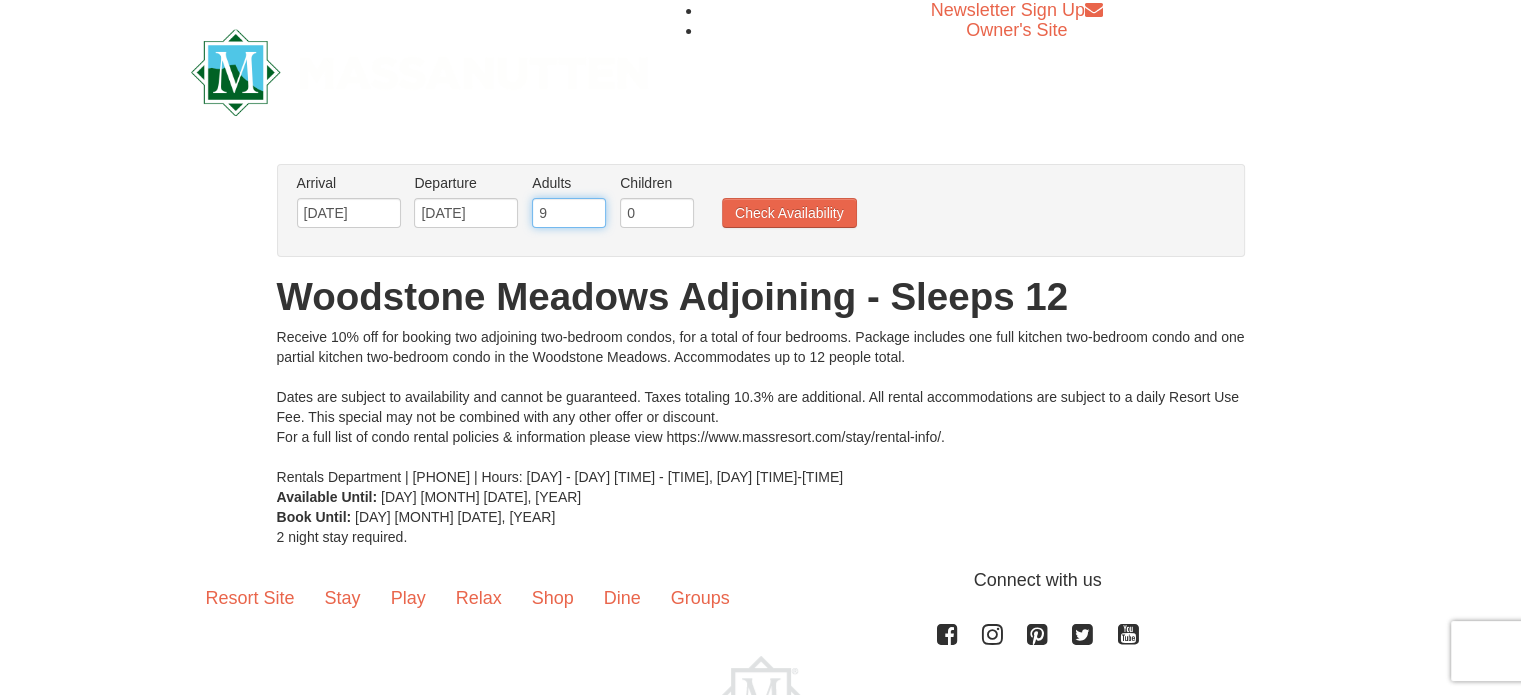 type on "9" 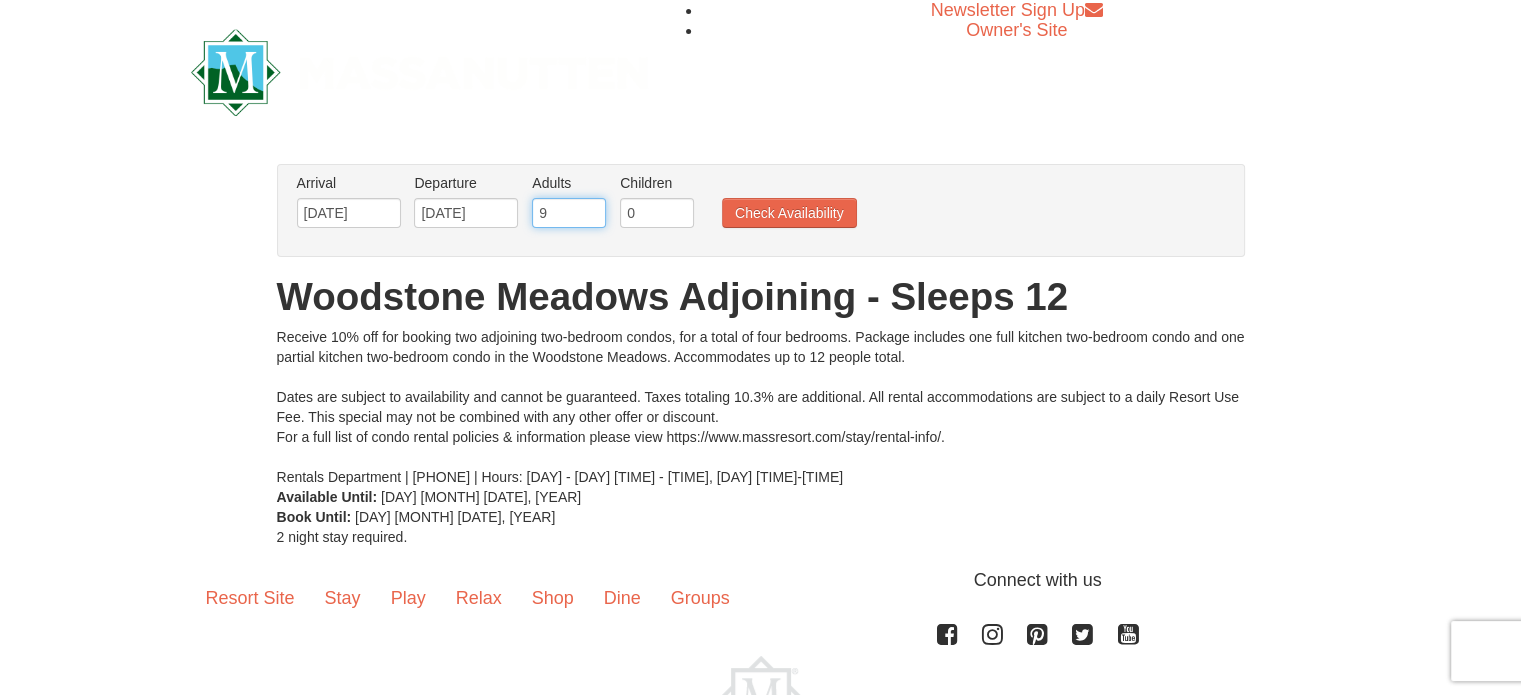 click on "9" at bounding box center (569, 213) 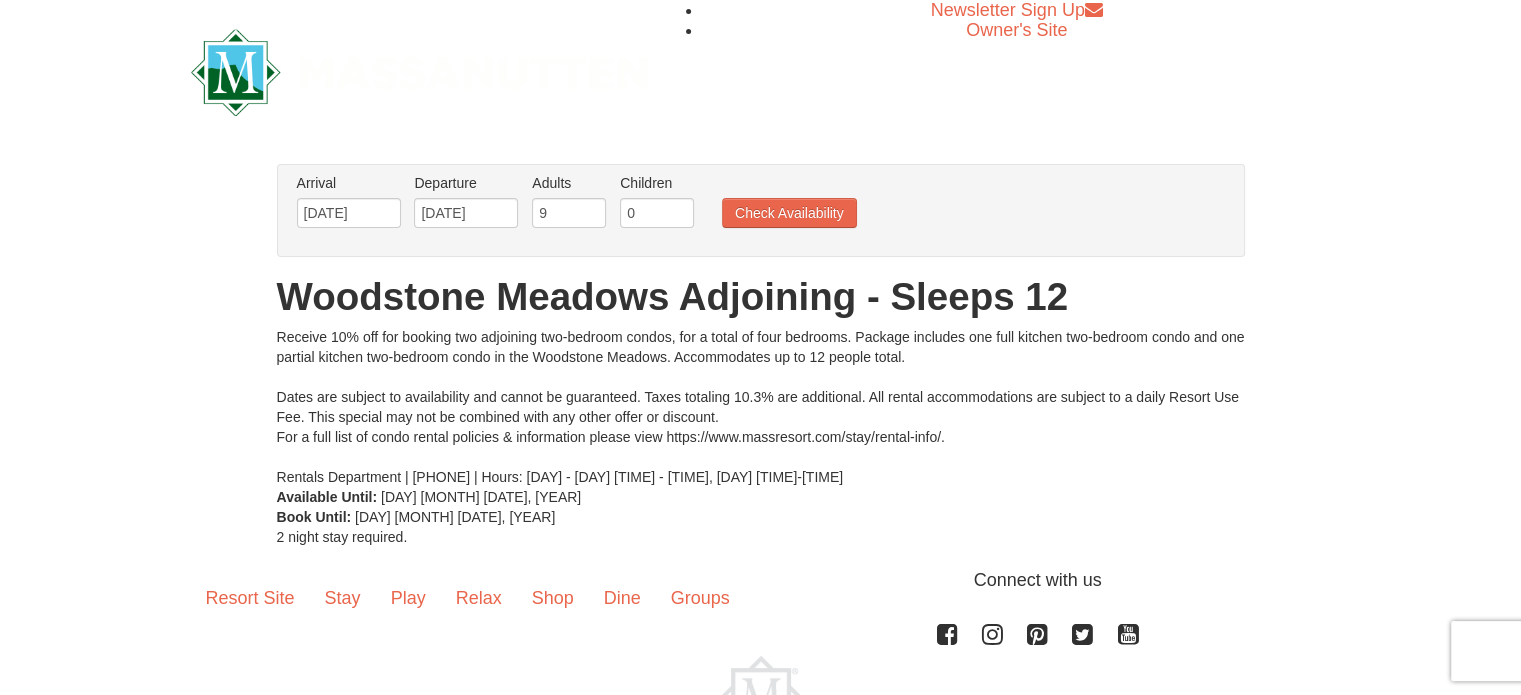 click on "Newsletter Sign Up
Owner's Site" at bounding box center (761, 72) 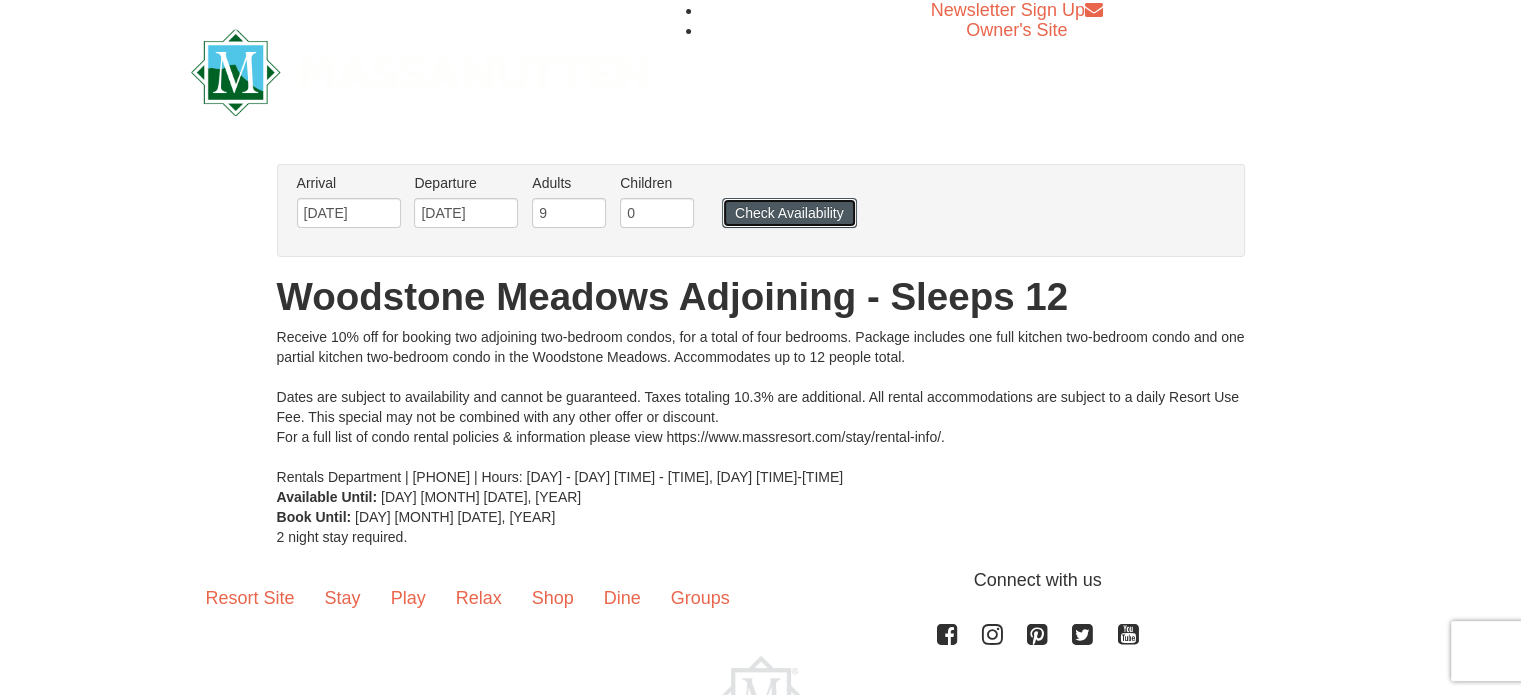 click on "Check Availability" at bounding box center (789, 213) 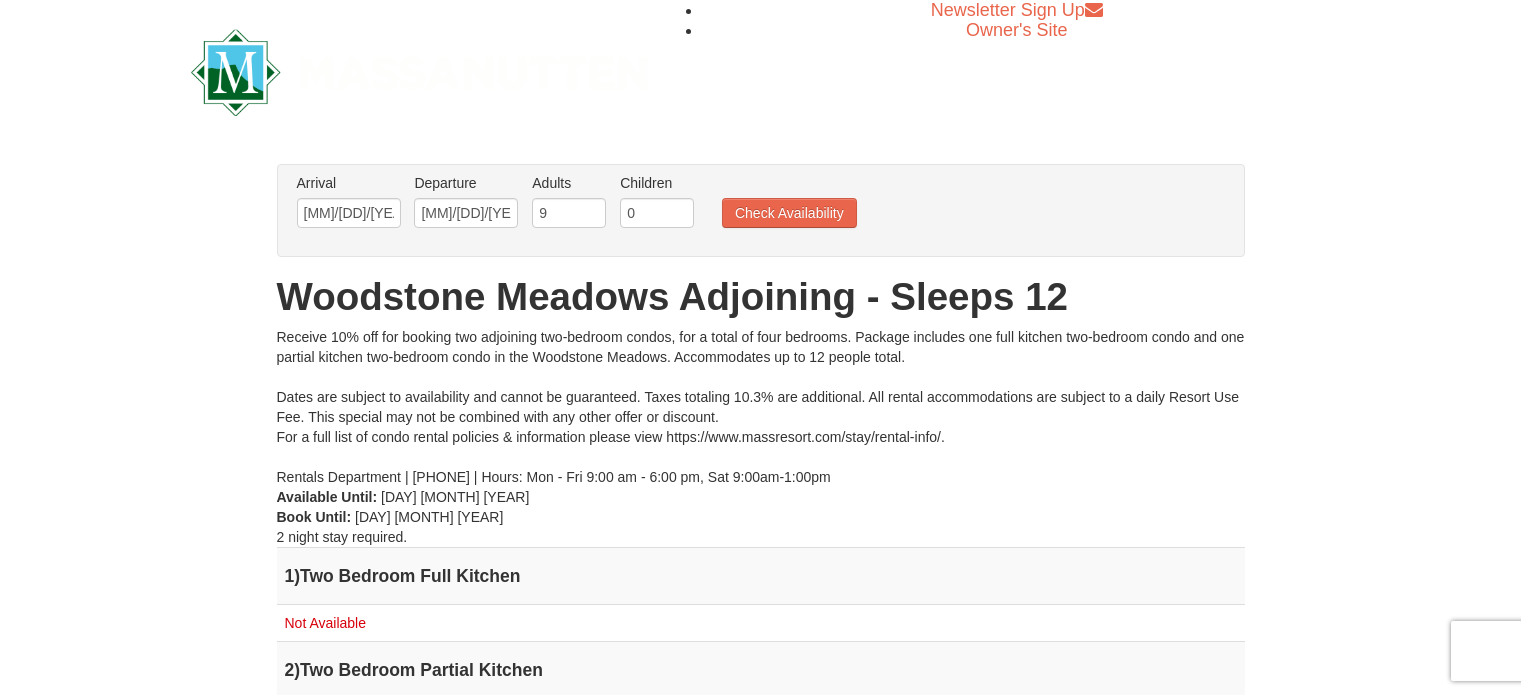 scroll, scrollTop: 0, scrollLeft: 0, axis: both 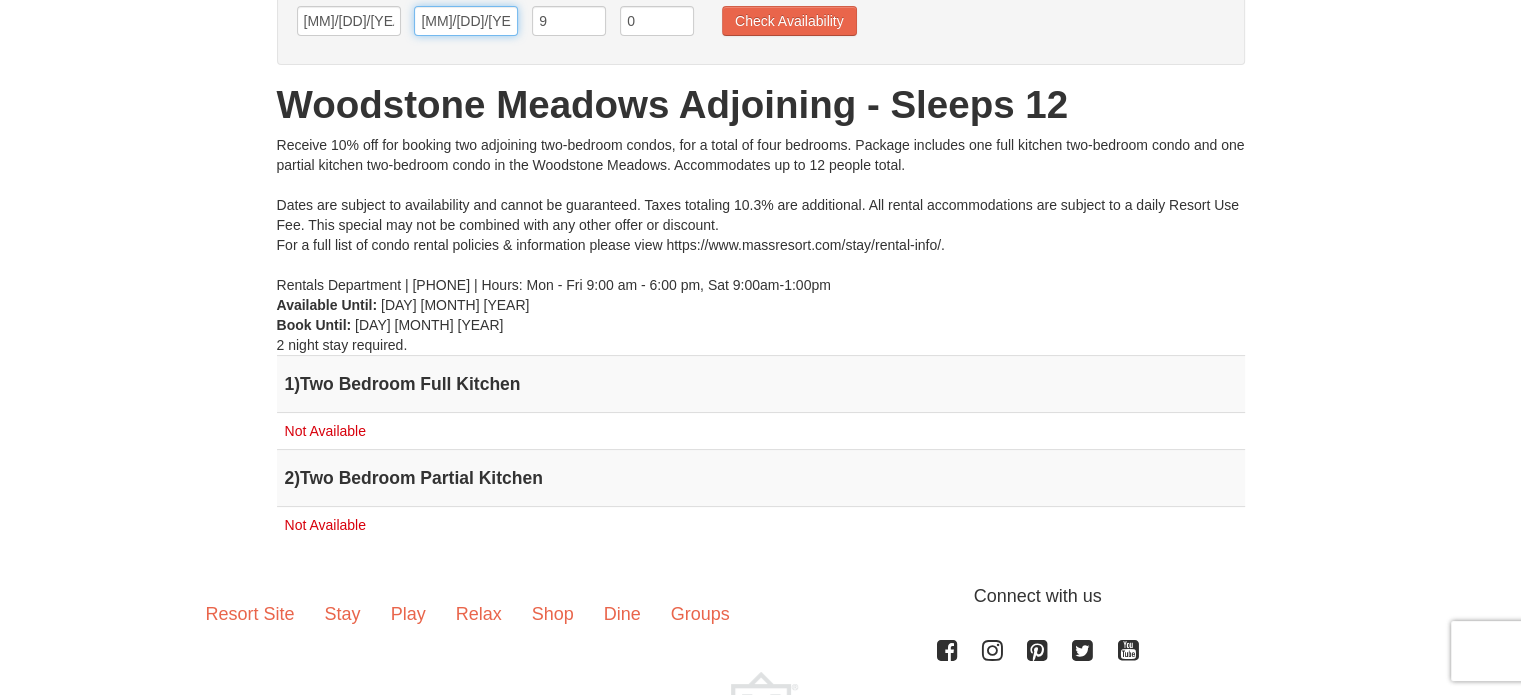 click on "[MM]/[DD]/[YEAR]" at bounding box center [466, 21] 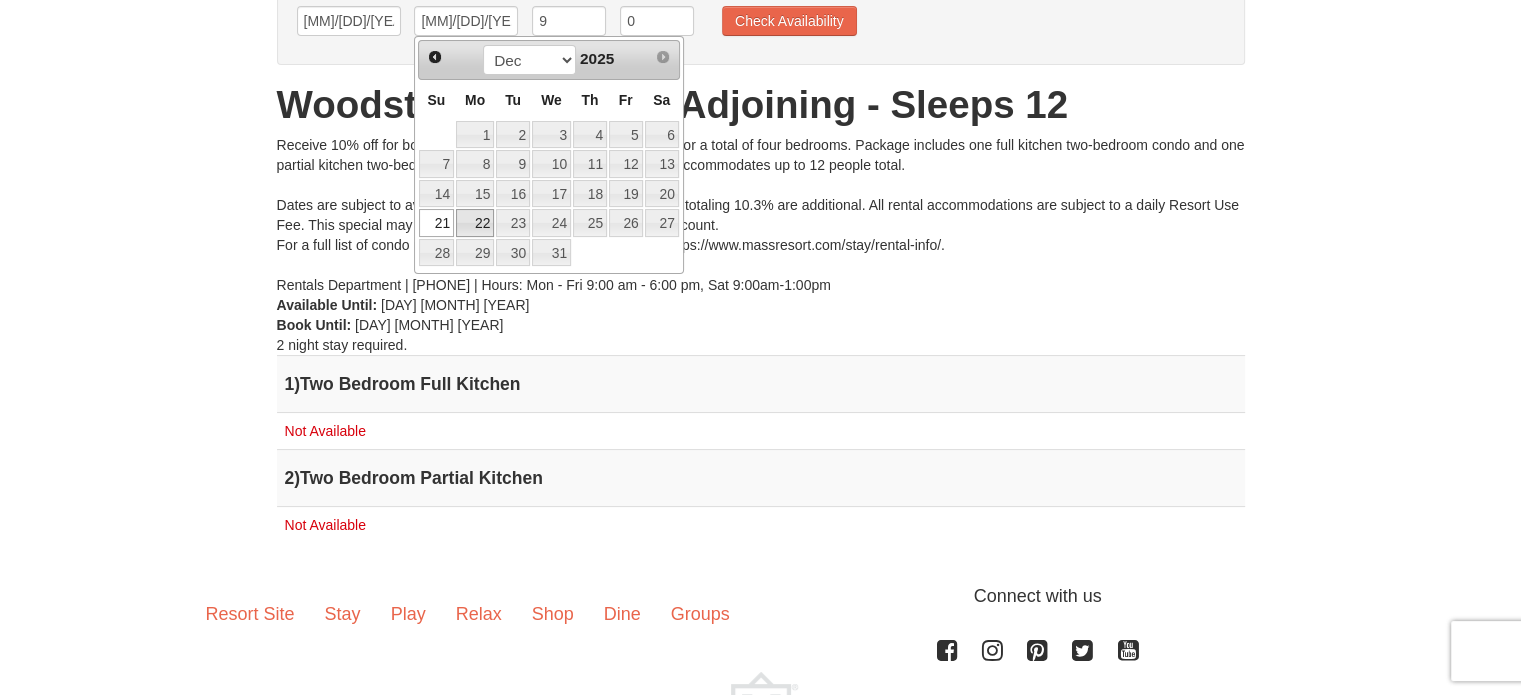 click on "22" at bounding box center [475, 223] 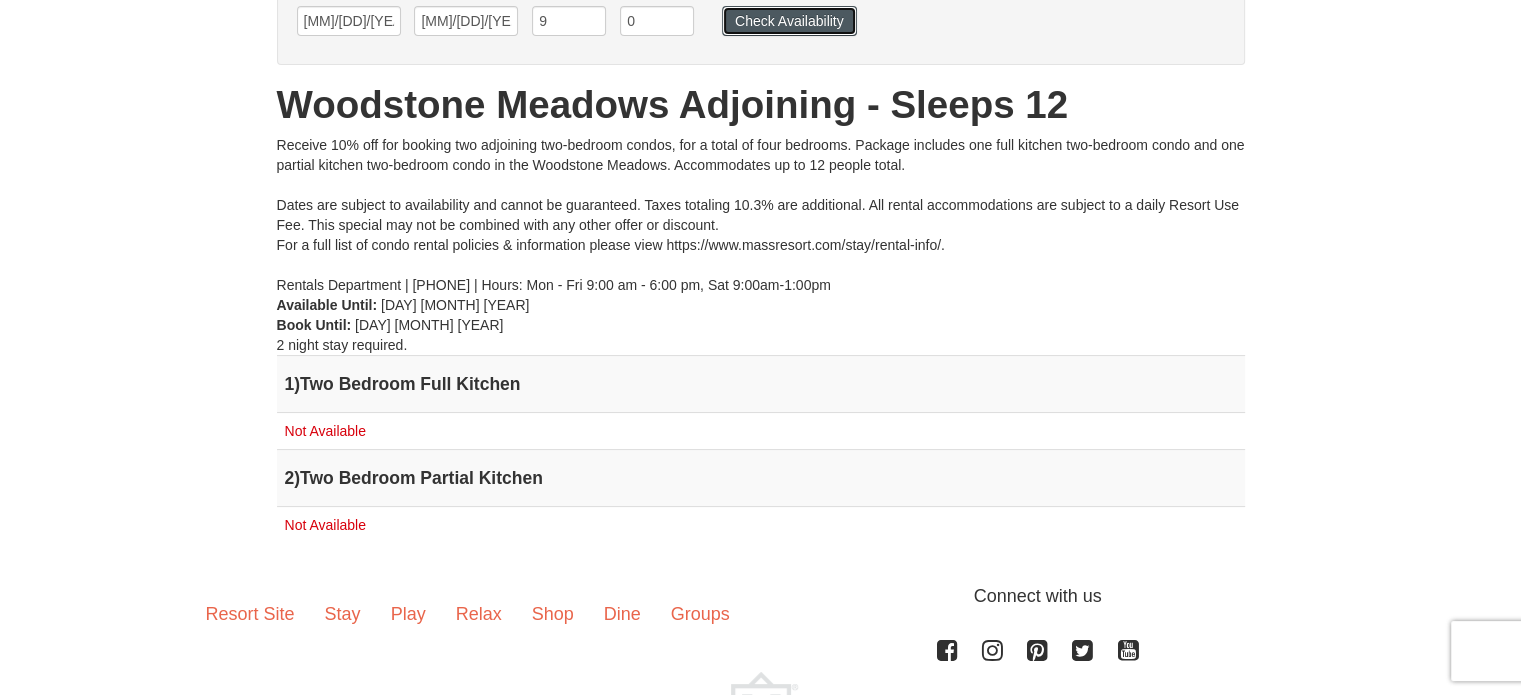 click on "Check Availability" at bounding box center (789, 21) 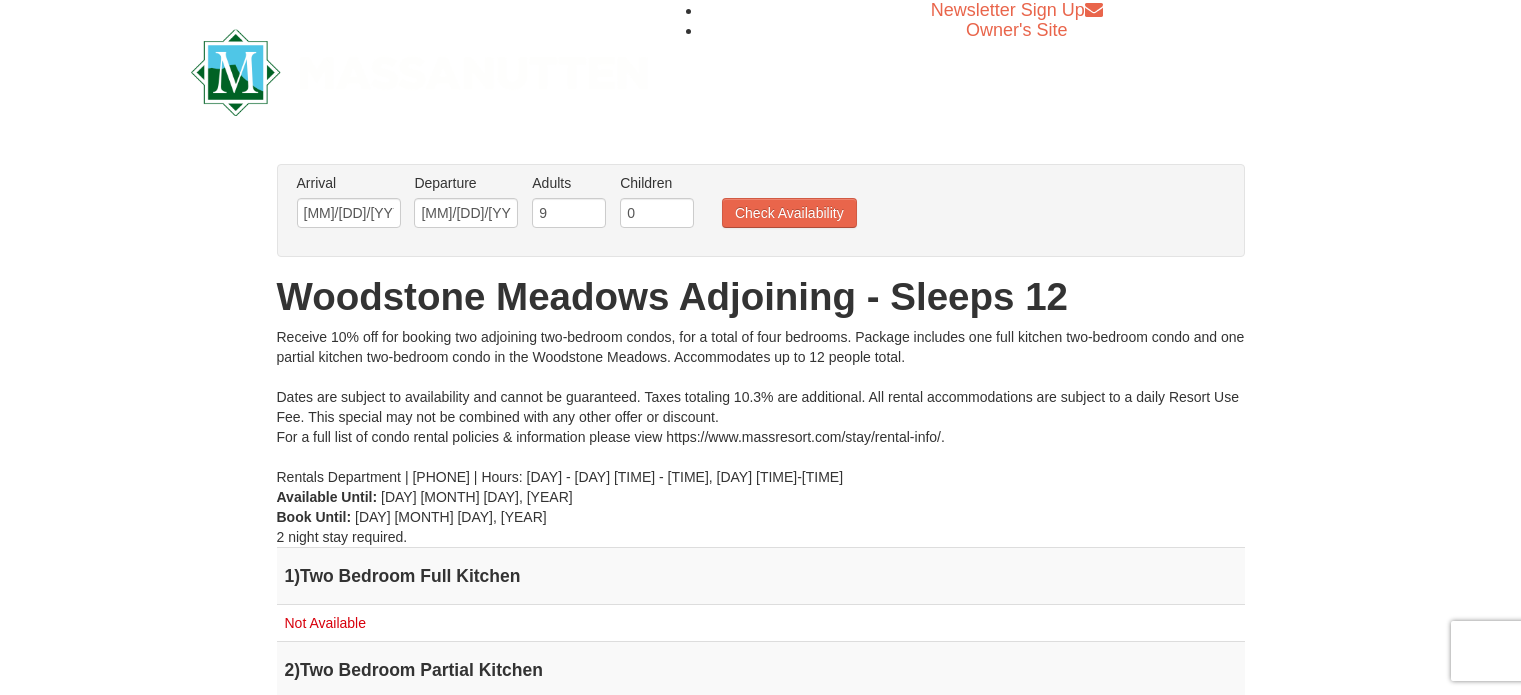scroll, scrollTop: 0, scrollLeft: 0, axis: both 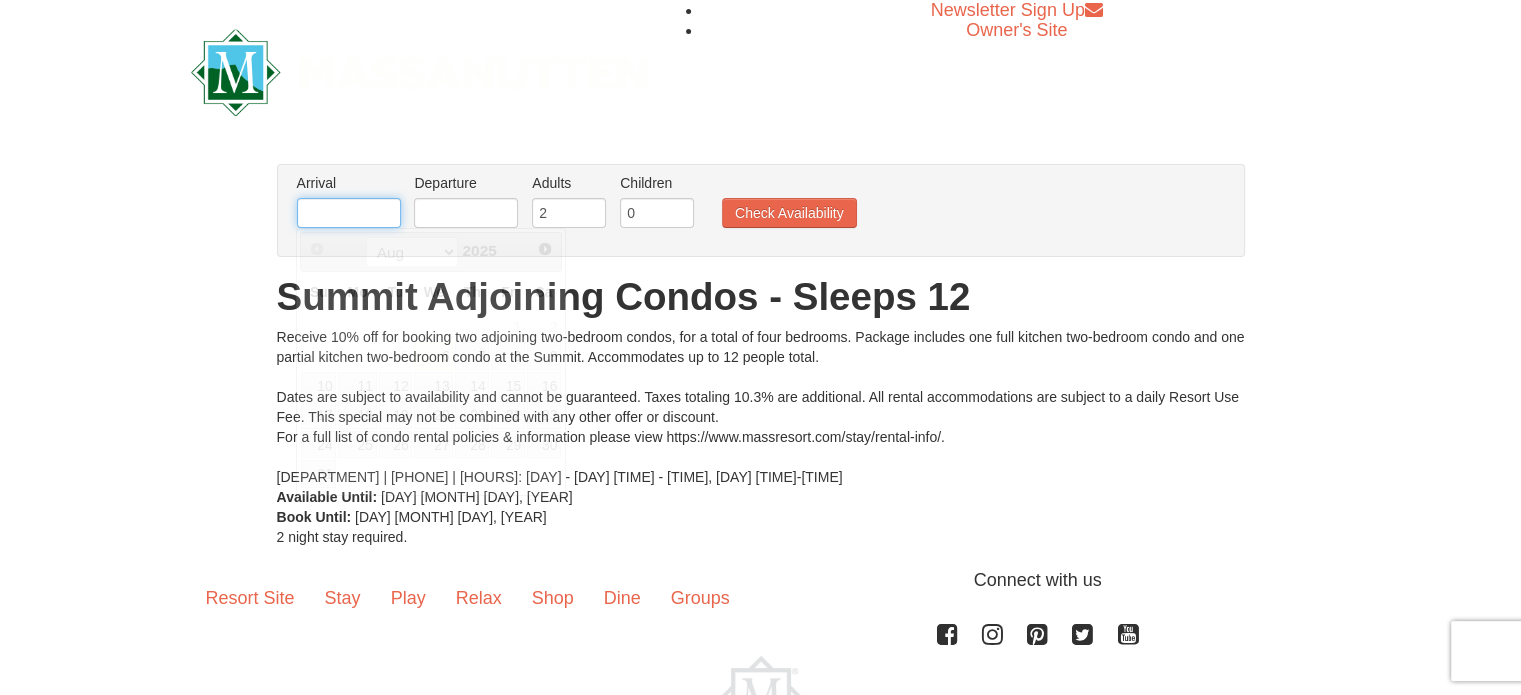 click at bounding box center (349, 213) 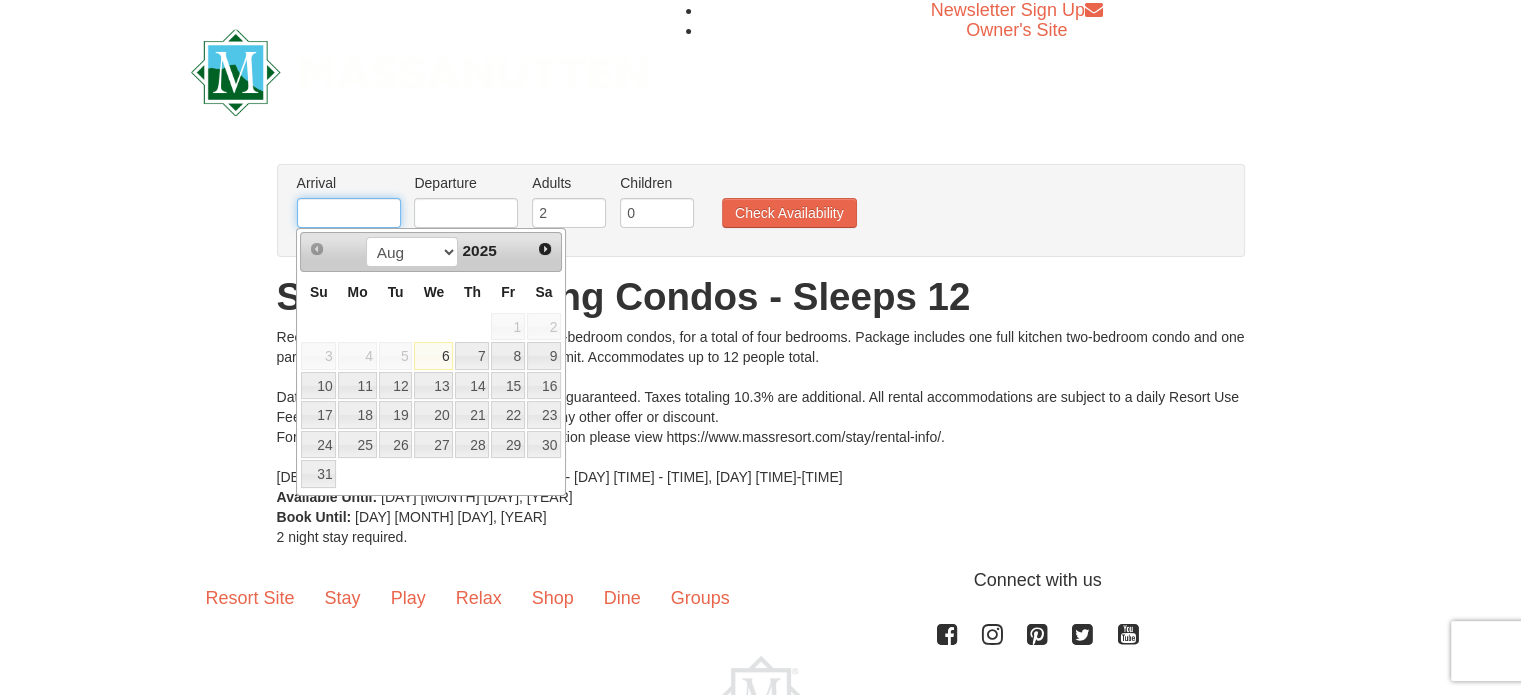 type on "[MM]/[DD]/[YYYY]" 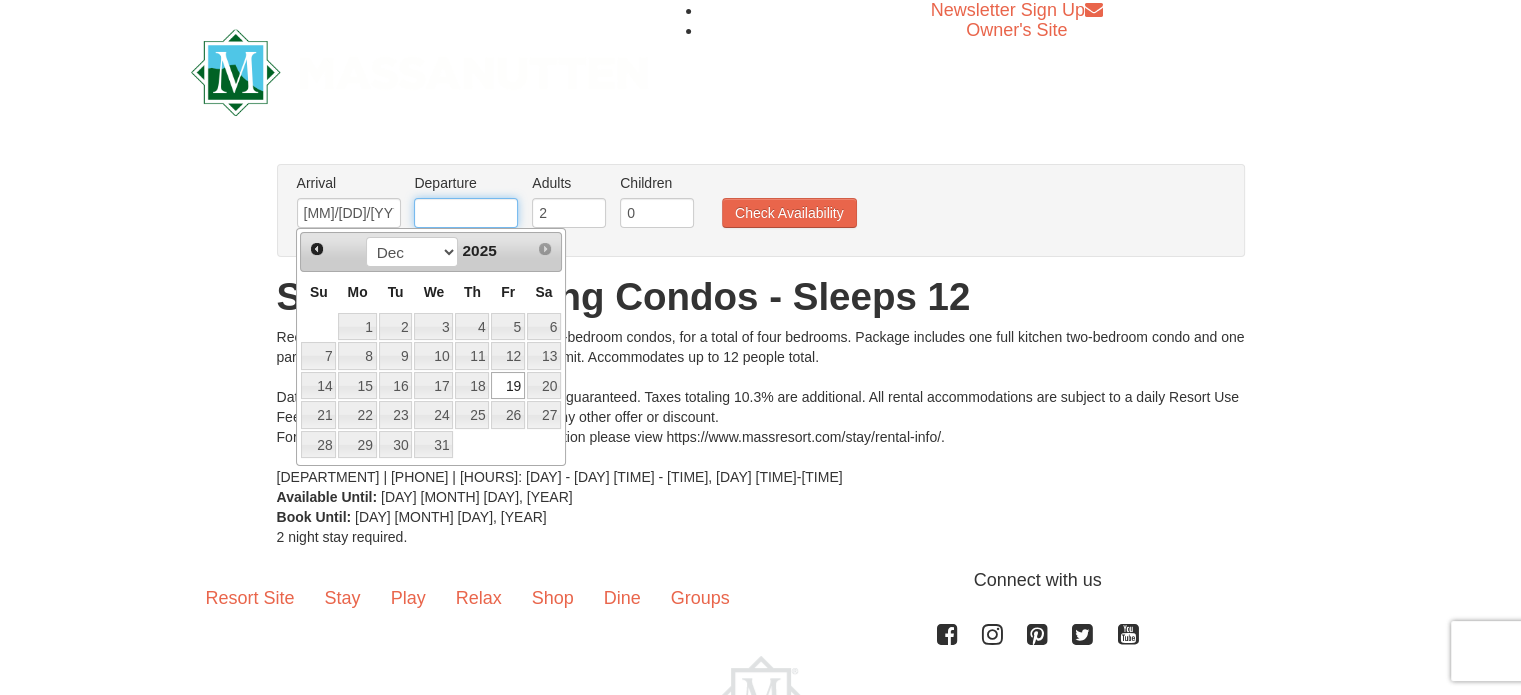 click at bounding box center (466, 213) 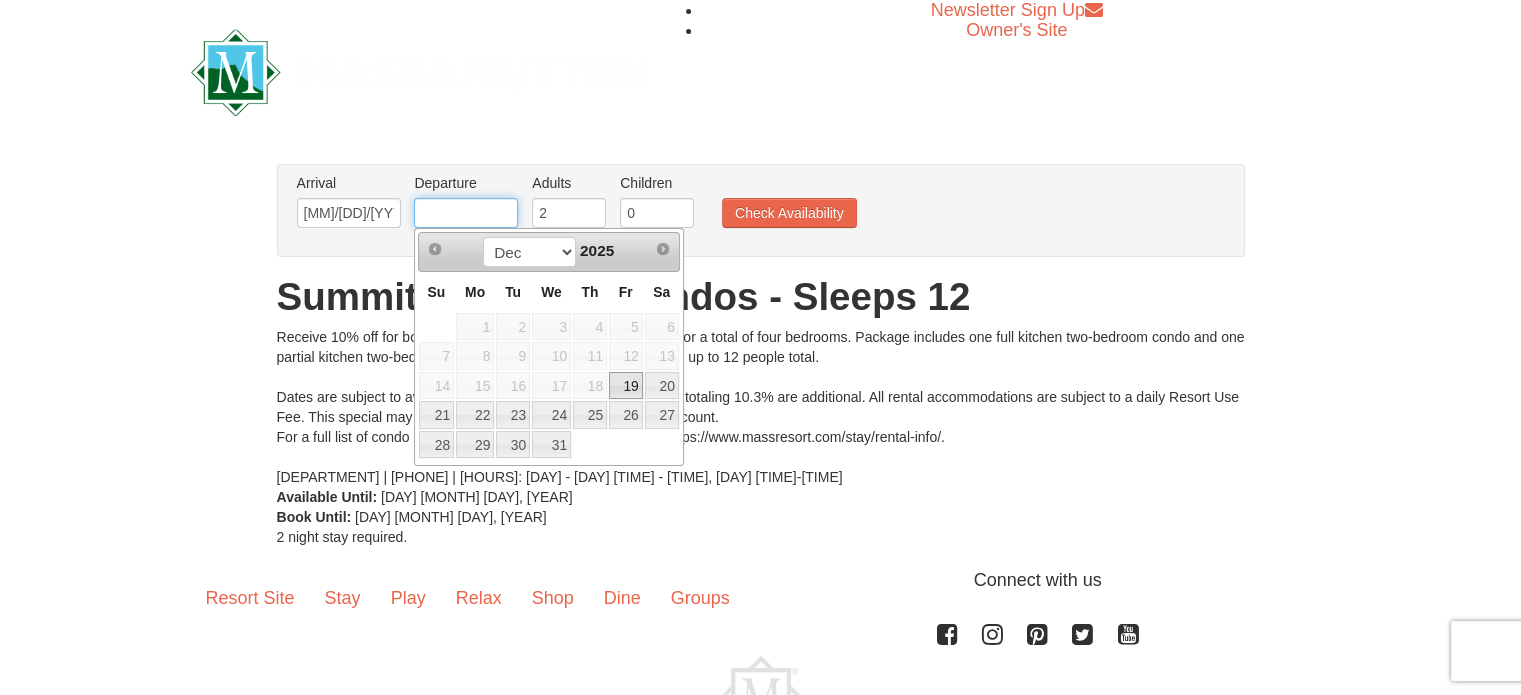 type on "[MM]/[DD]/[YYYY]" 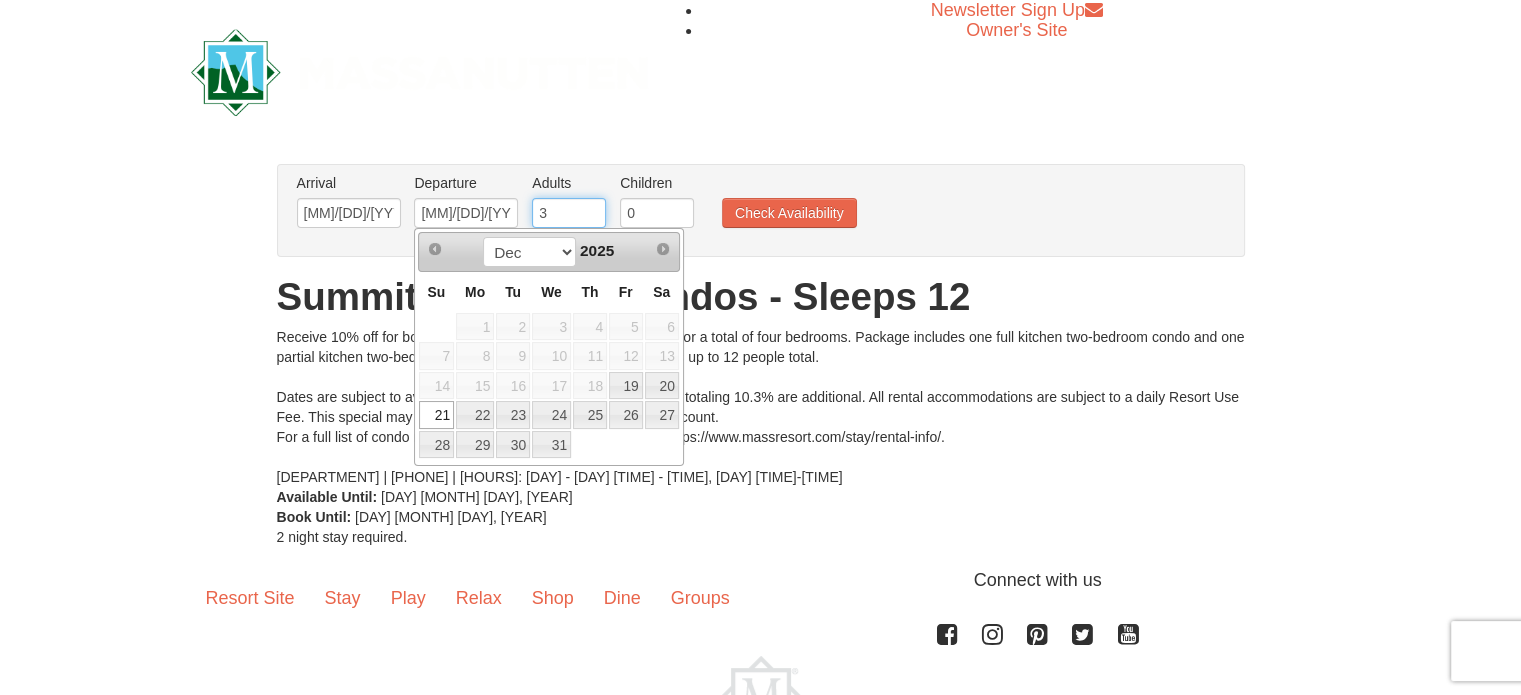 click on "3" at bounding box center (569, 213) 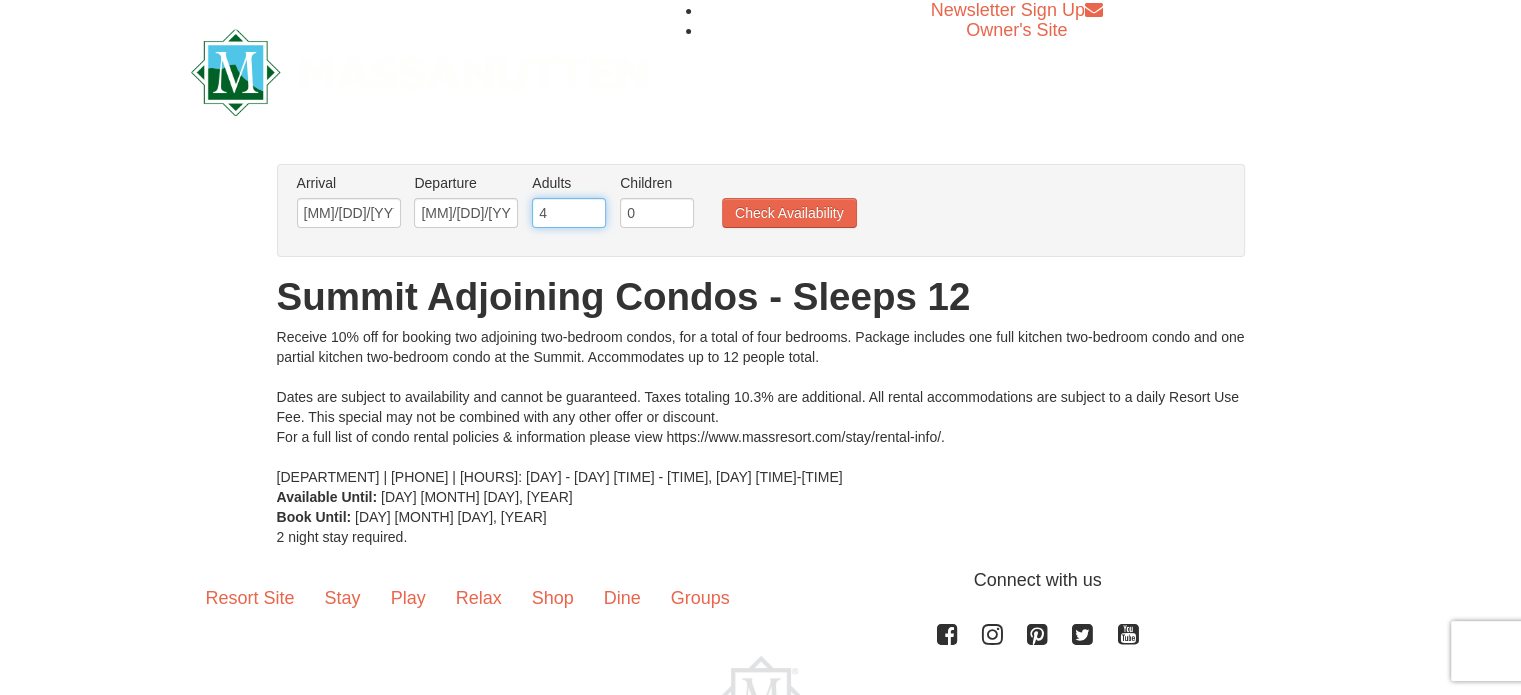 click on "4" at bounding box center (569, 213) 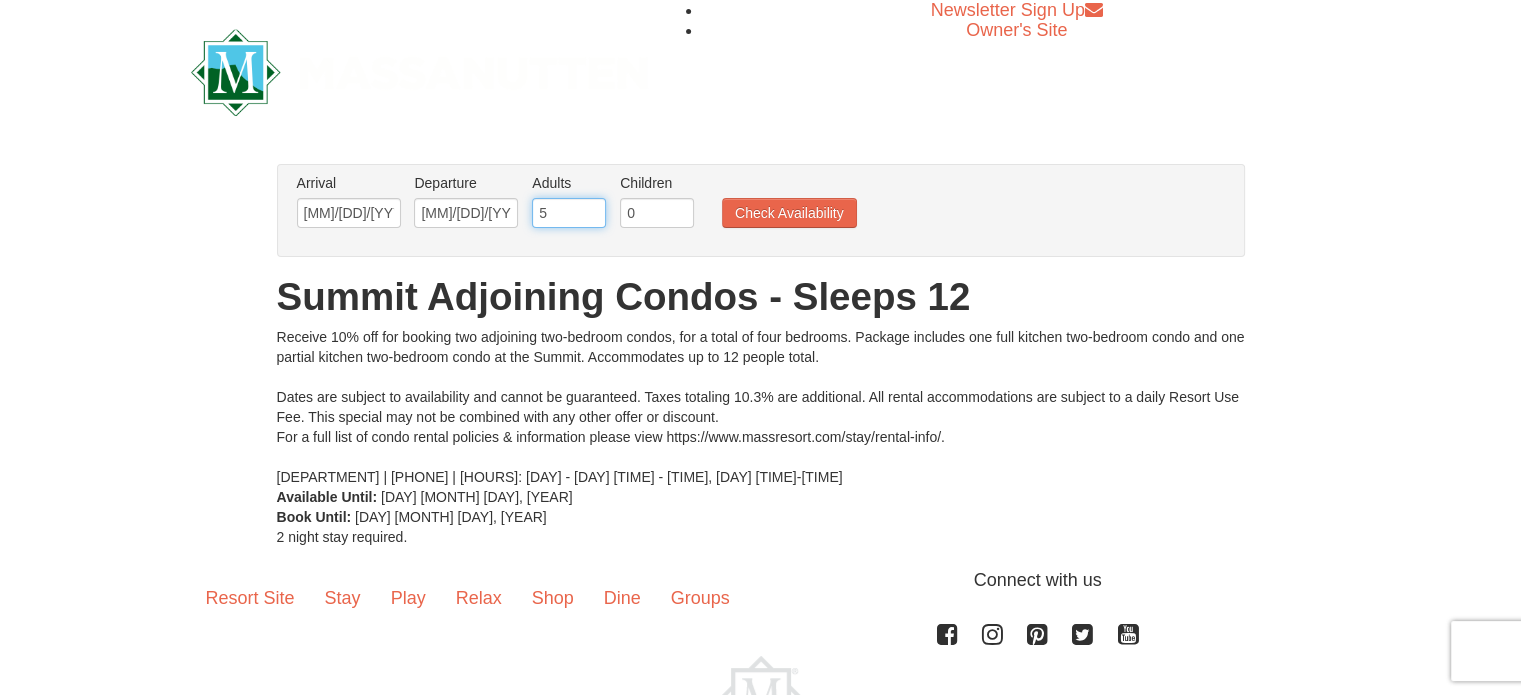 click on "5" at bounding box center [569, 213] 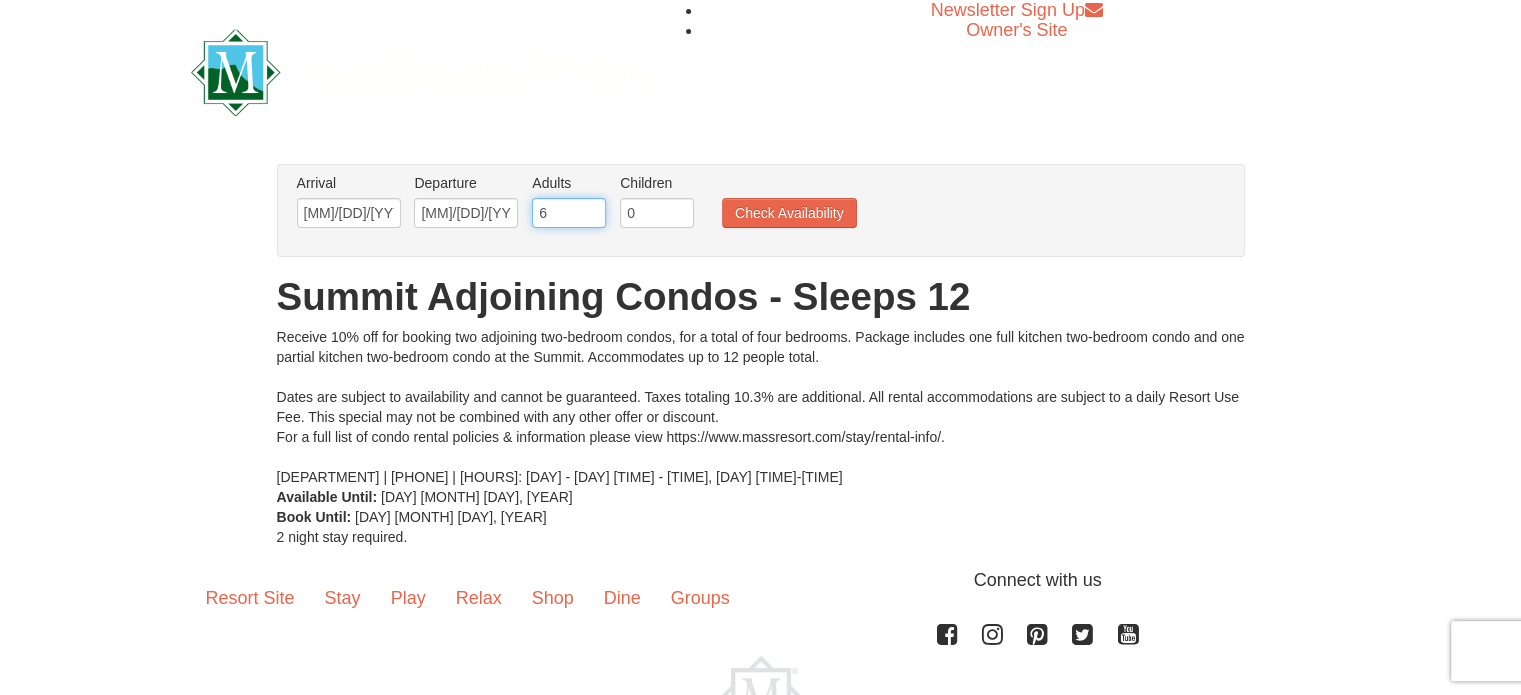 click on "6" at bounding box center (569, 213) 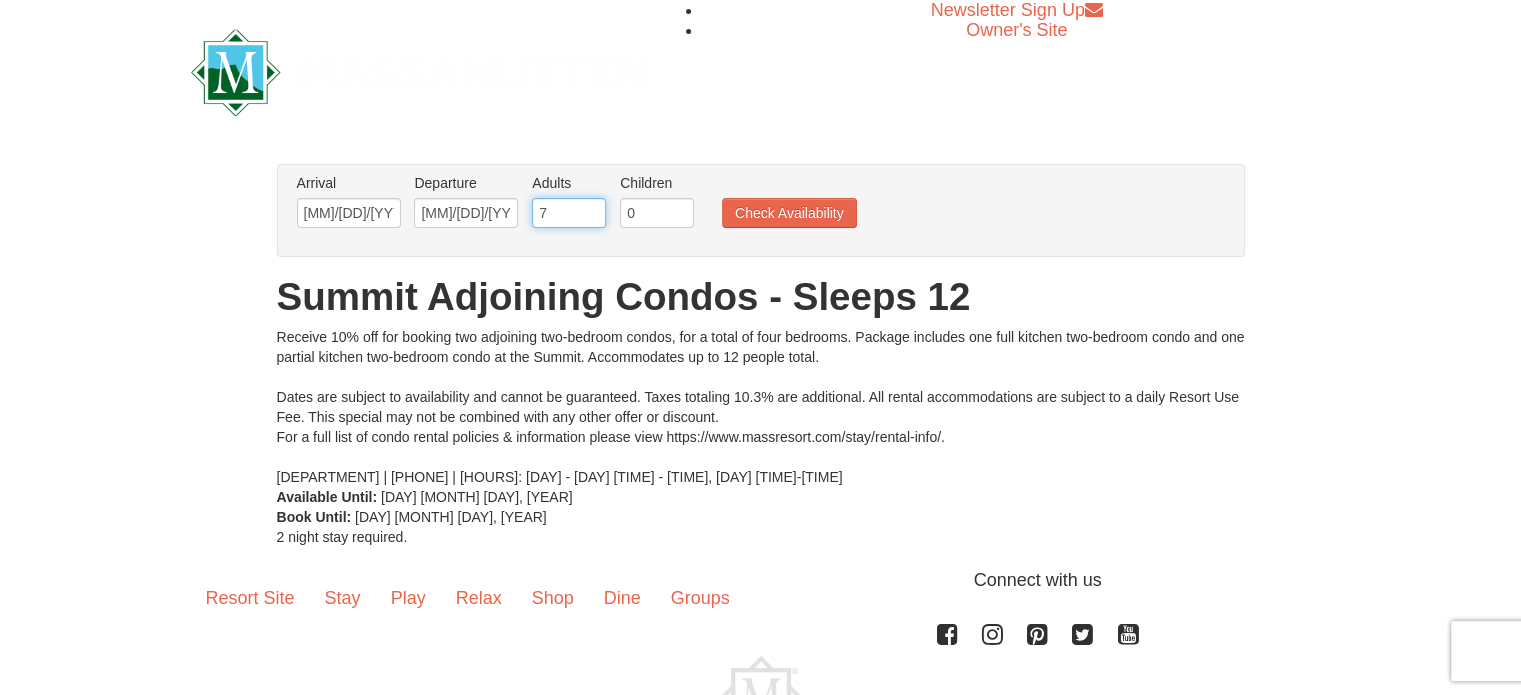 click on "7" at bounding box center [569, 213] 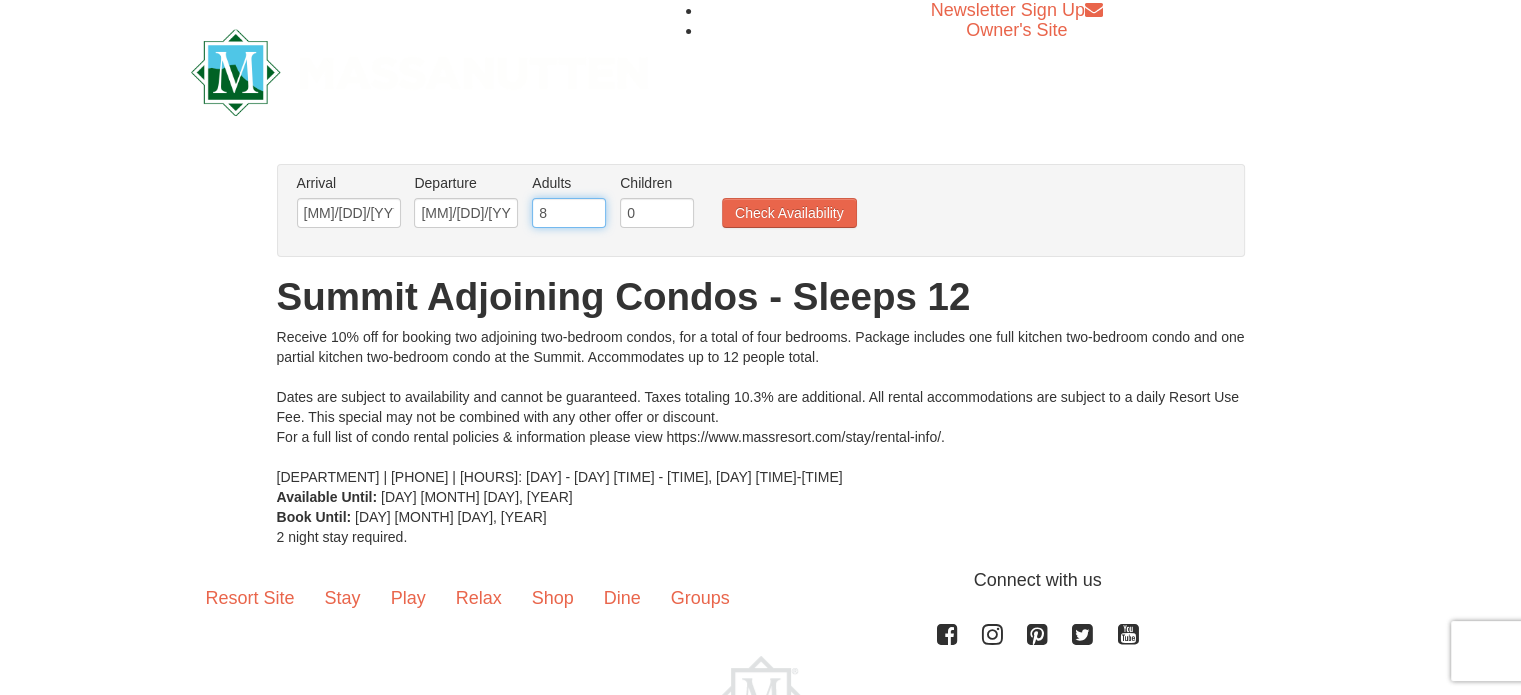 click on "8" at bounding box center [569, 213] 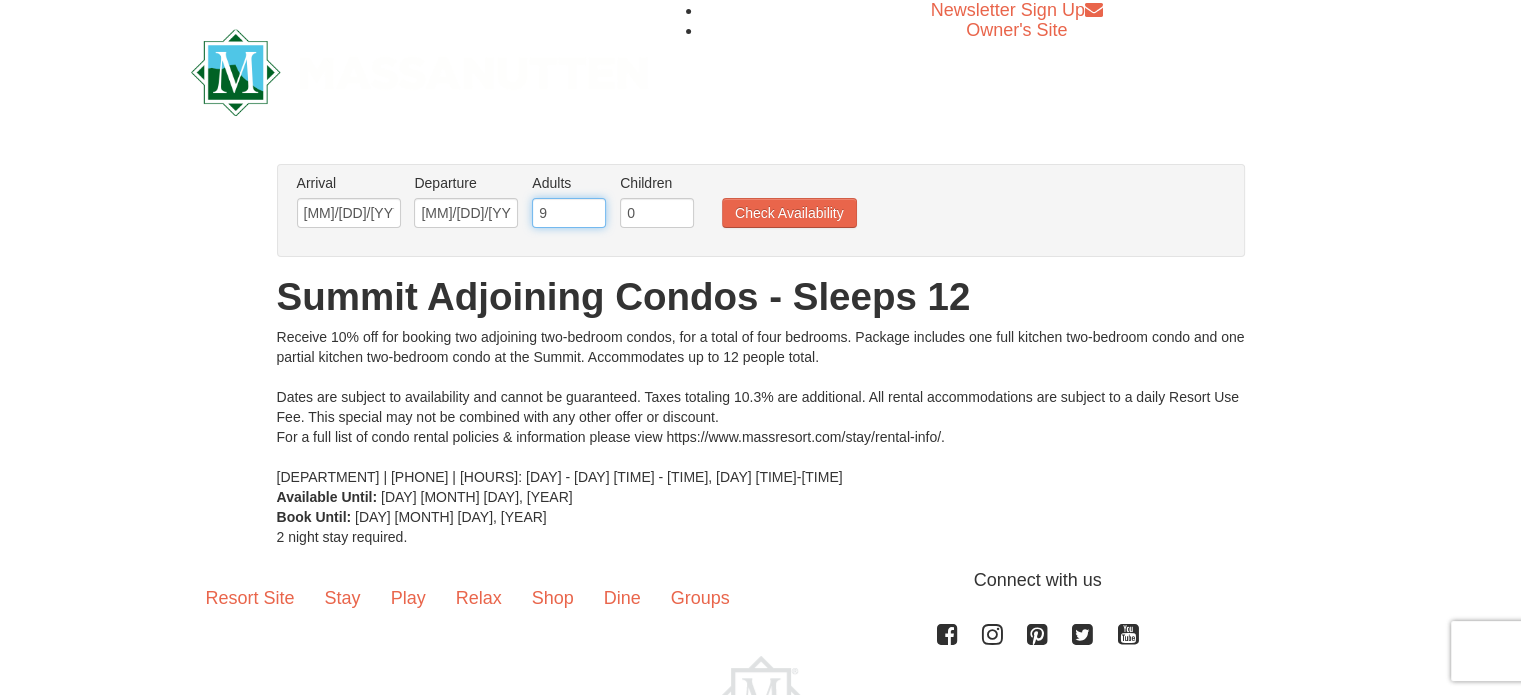 click on "9" at bounding box center [569, 213] 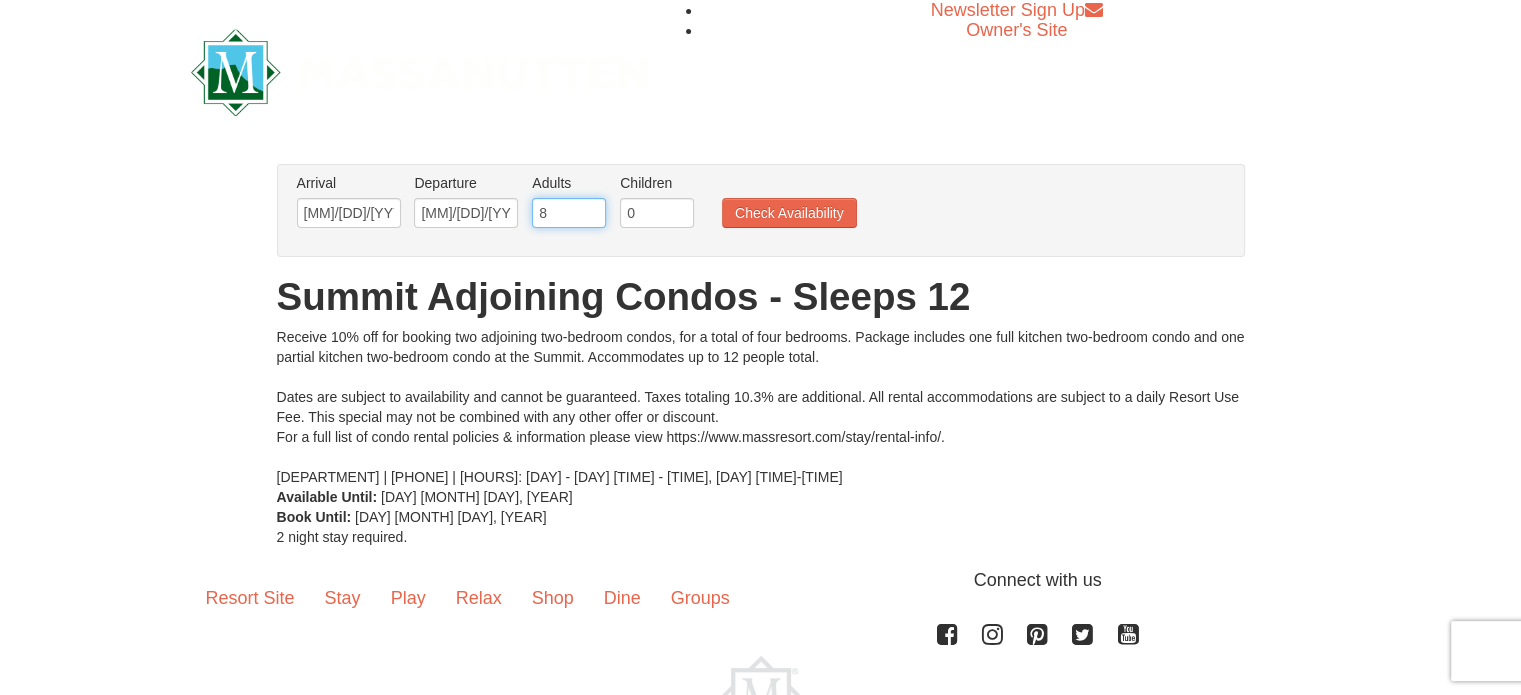 type on "8" 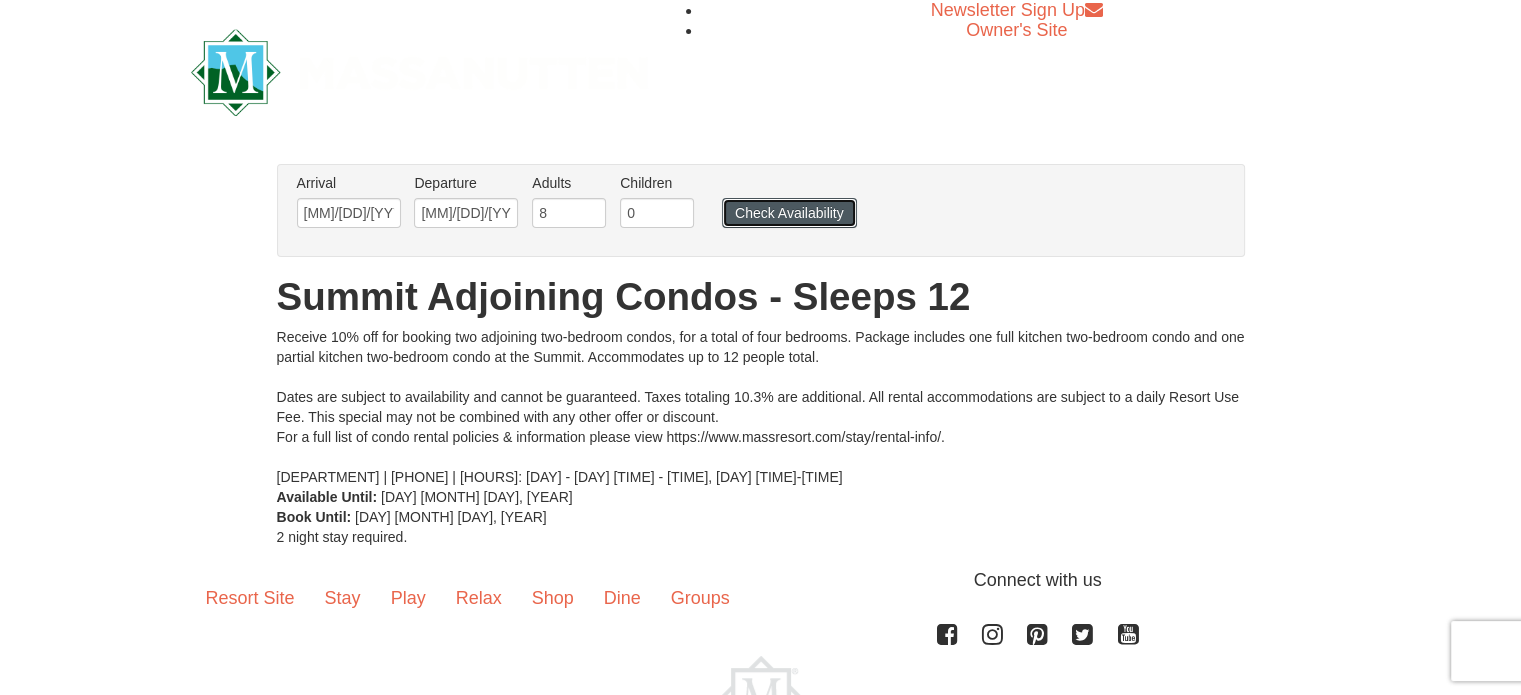 click on "Check Availability" at bounding box center [789, 213] 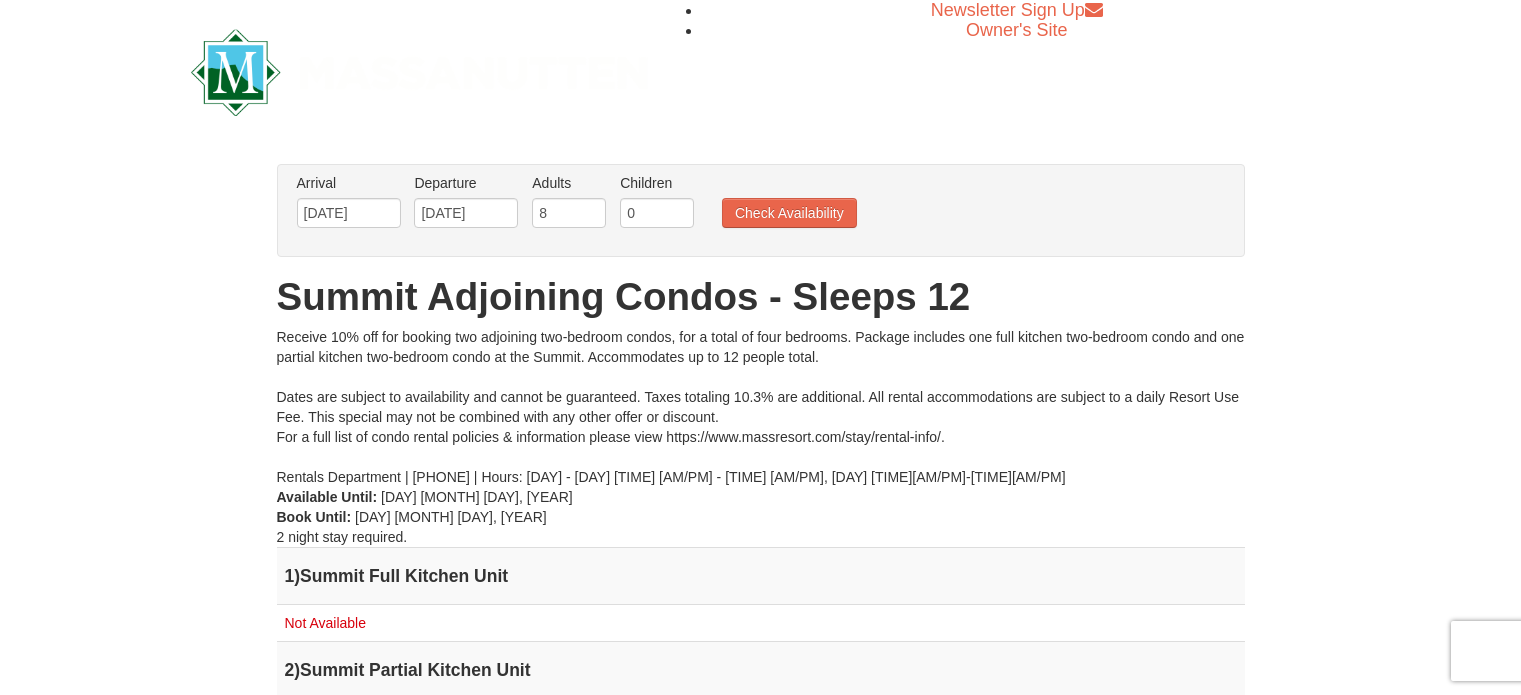 scroll, scrollTop: 0, scrollLeft: 0, axis: both 